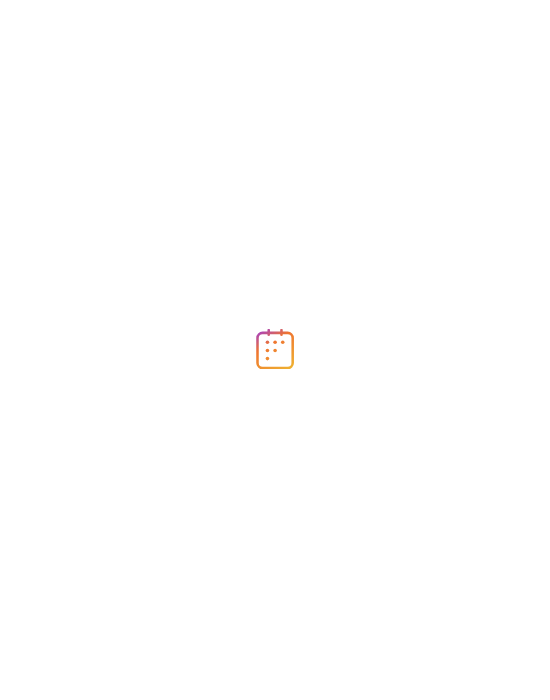 scroll, scrollTop: 0, scrollLeft: 0, axis: both 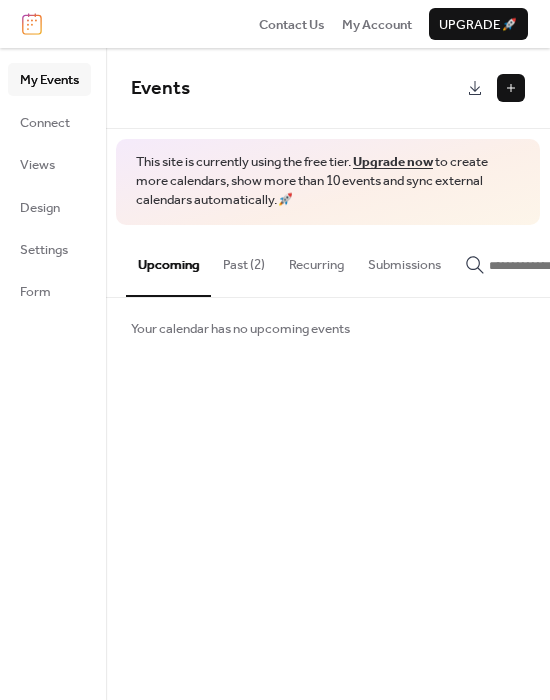 click at bounding box center (511, 88) 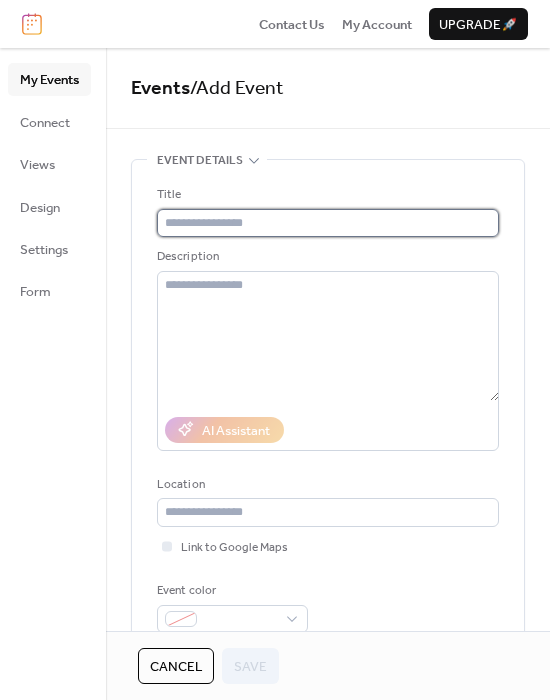 click at bounding box center [328, 223] 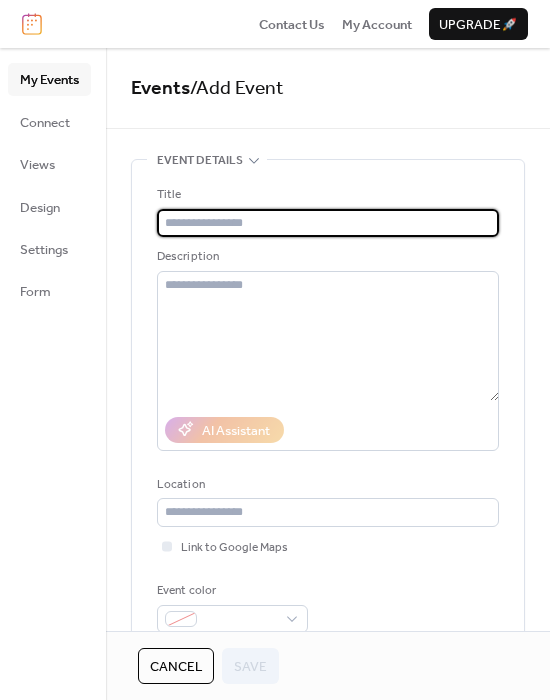 paste on "**********" 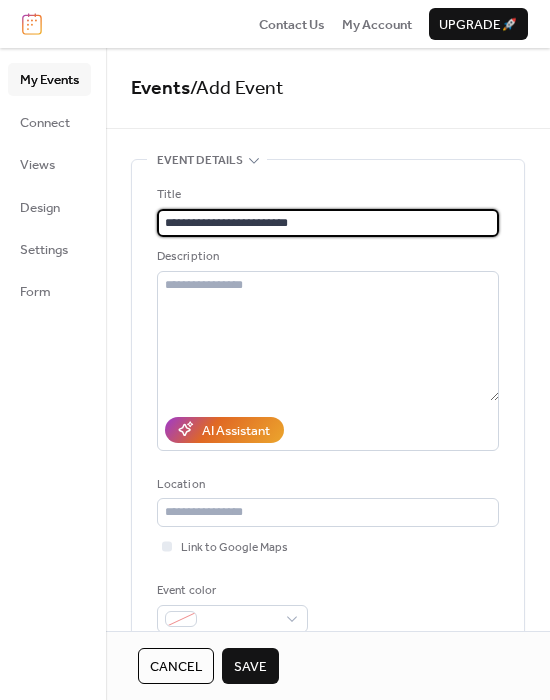 type on "**********" 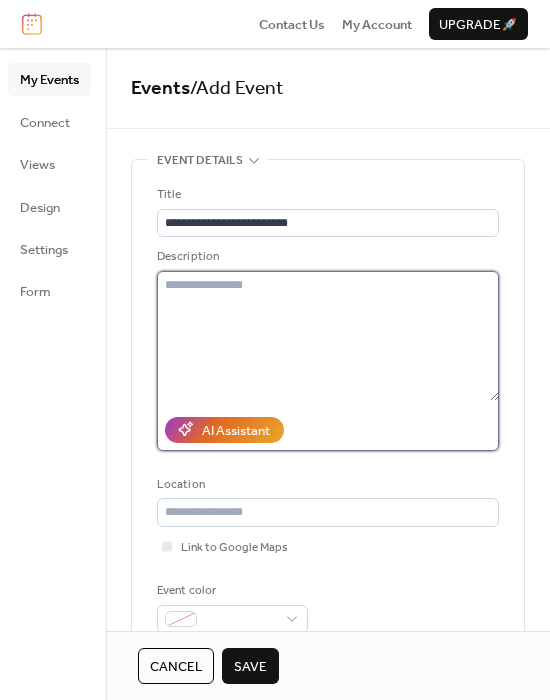 click at bounding box center (328, 336) 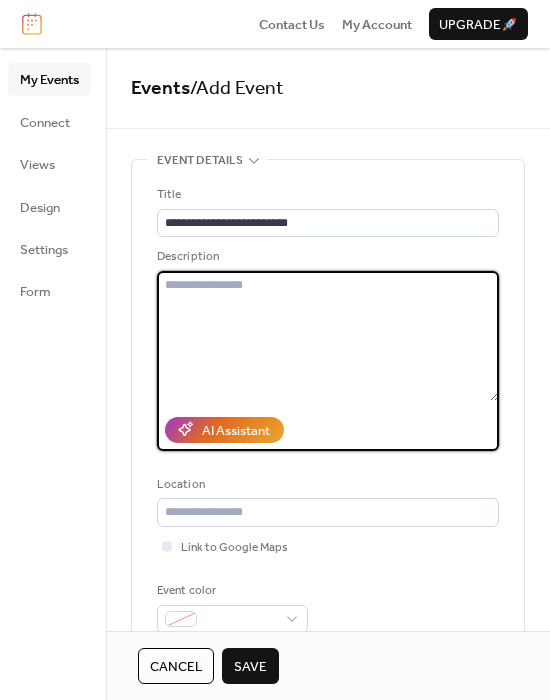 paste on "**********" 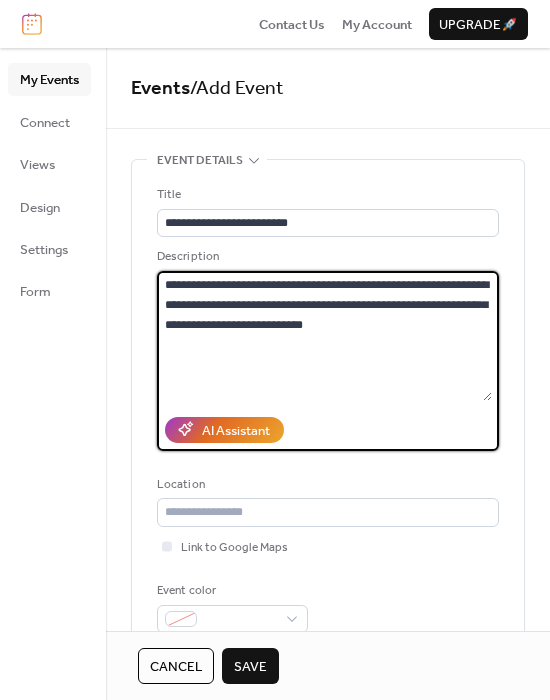 type on "**********" 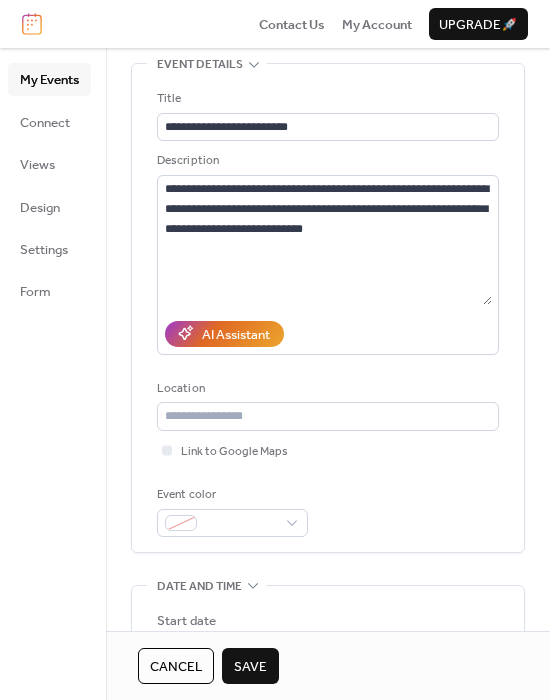 scroll, scrollTop: 100, scrollLeft: 0, axis: vertical 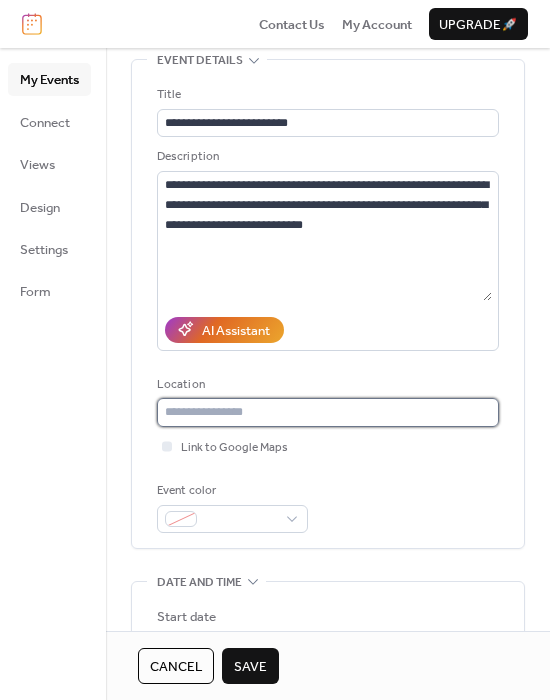 click at bounding box center (328, 412) 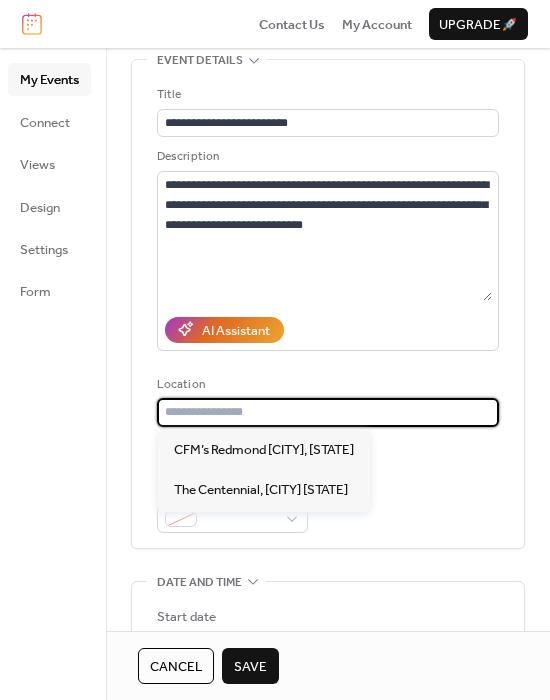 paste on "**********" 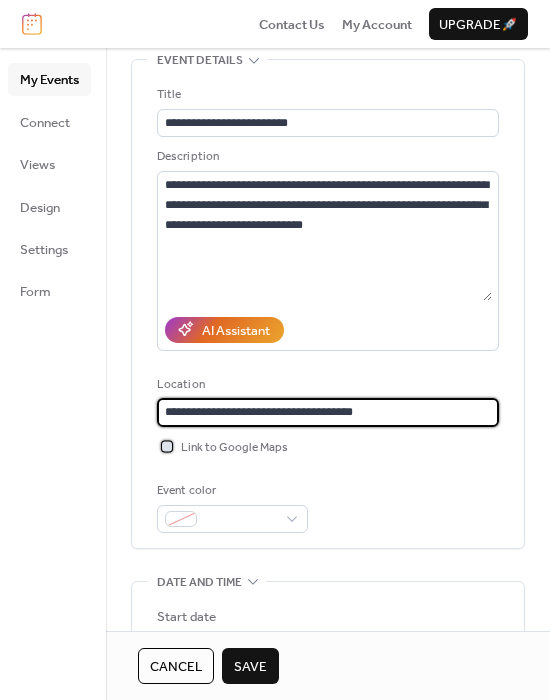 click on "Link to Google Maps" at bounding box center [234, 448] 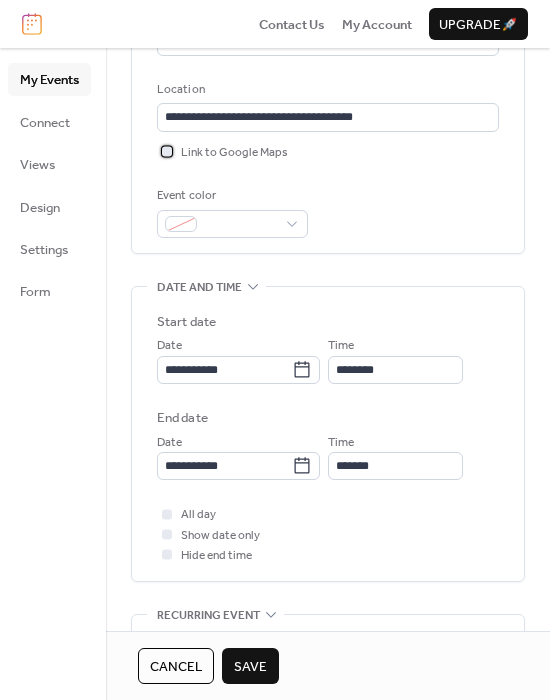 scroll, scrollTop: 400, scrollLeft: 0, axis: vertical 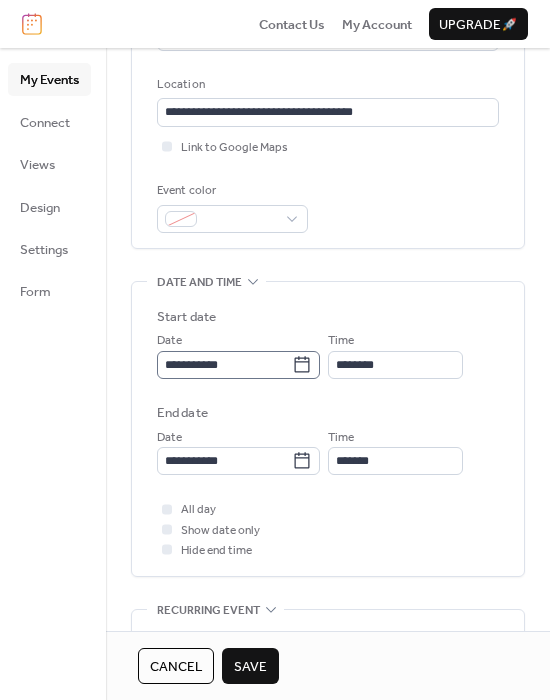 click on "**********" at bounding box center (238, 365) 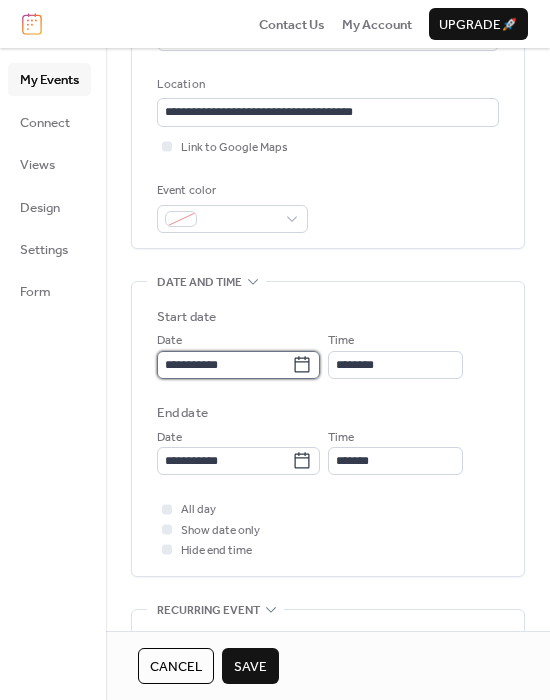 click on "**********" at bounding box center [224, 365] 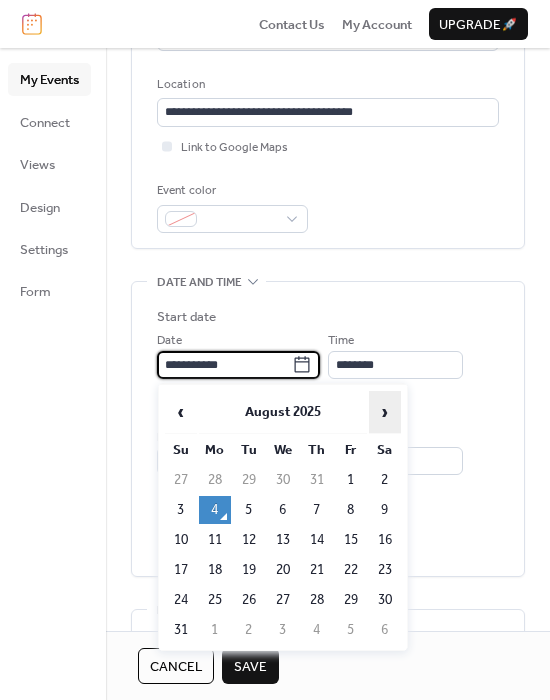 click on "›" at bounding box center (385, 412) 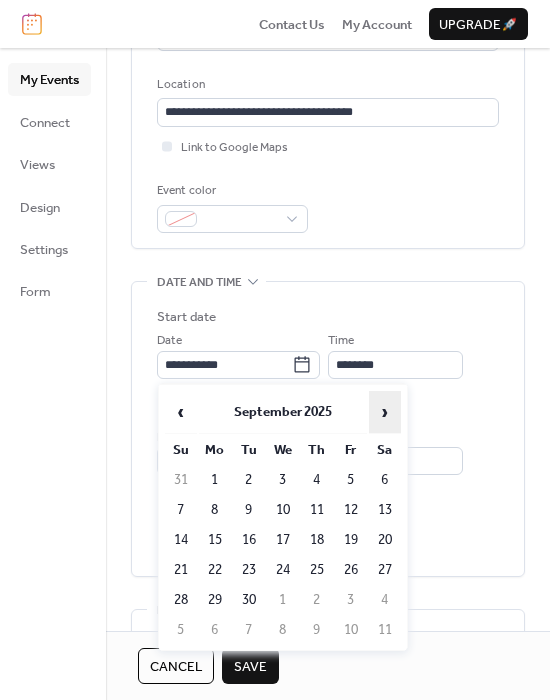 click on "›" at bounding box center (385, 412) 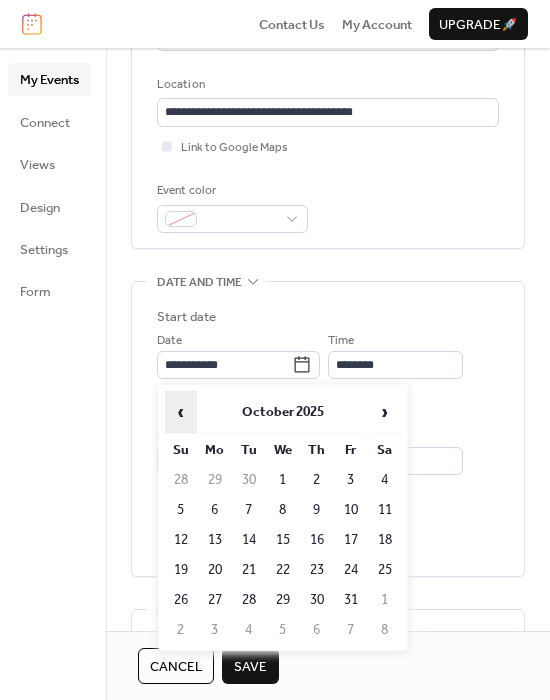 click on "‹" at bounding box center [181, 412] 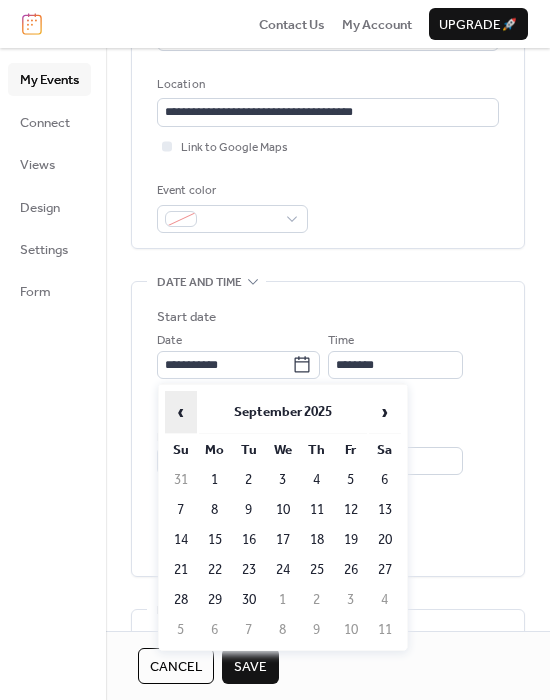 click on "‹" at bounding box center (181, 412) 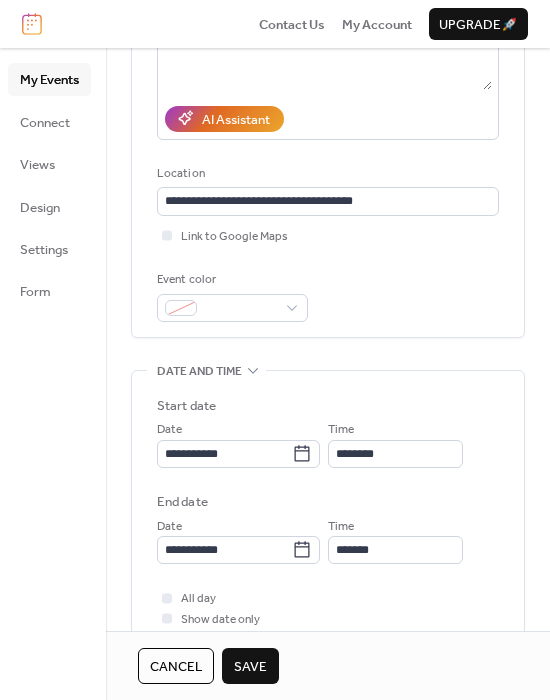 scroll, scrollTop: 300, scrollLeft: 0, axis: vertical 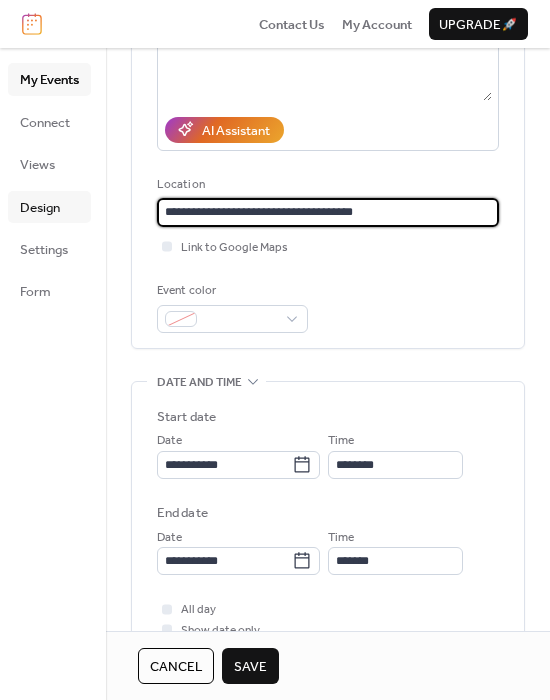 drag, startPoint x: 382, startPoint y: 211, endPoint x: 44, endPoint y: 220, distance: 338.1198 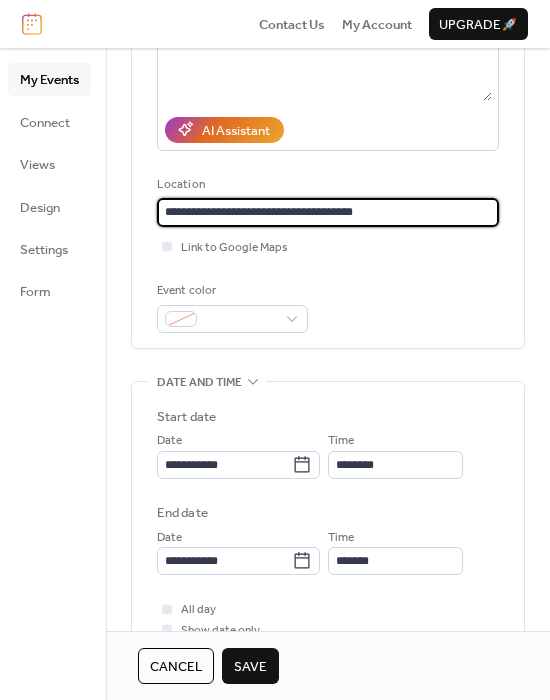 paste 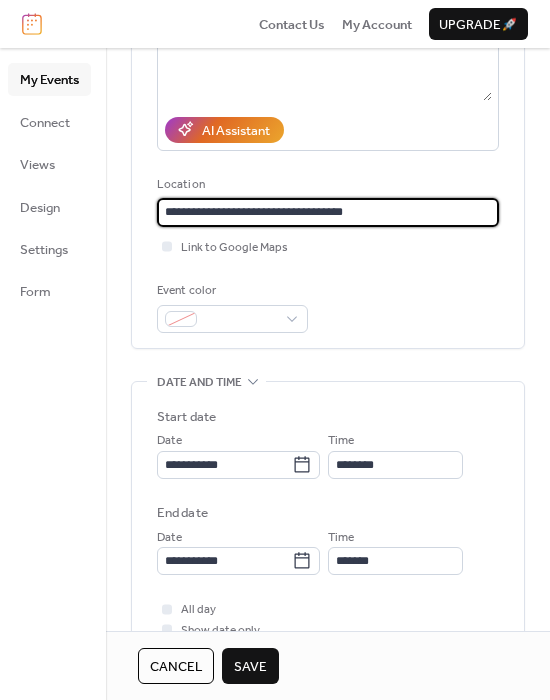 type on "**********" 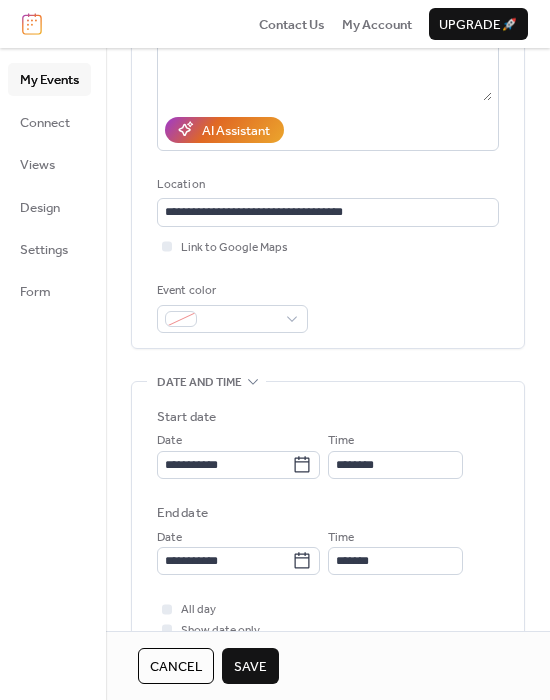 click on "**********" at bounding box center (328, 109) 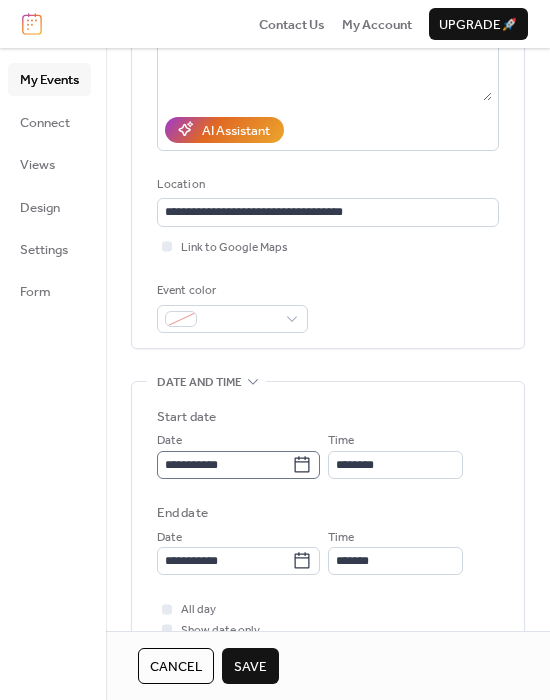 click 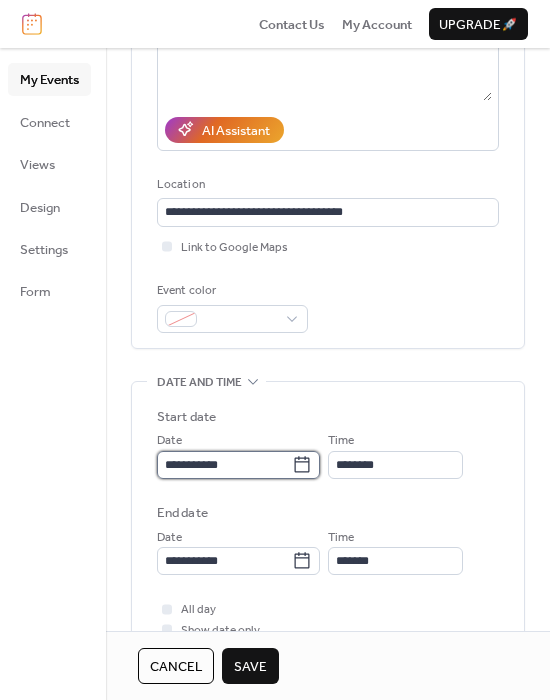 click on "**********" at bounding box center (224, 465) 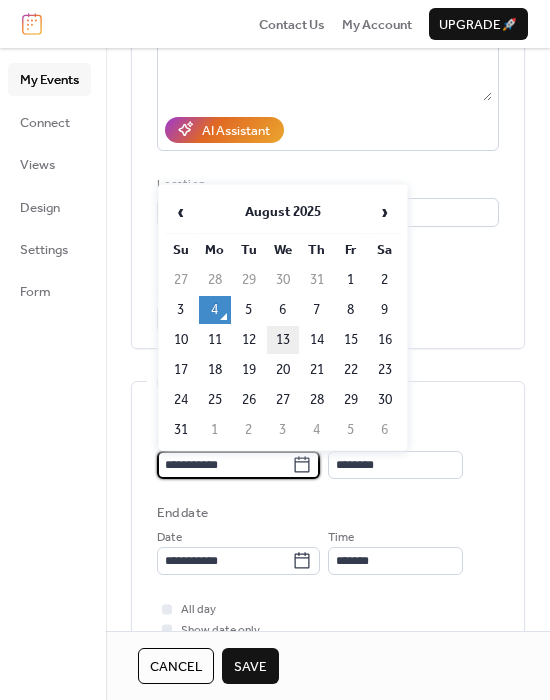 click on "13" at bounding box center [283, 340] 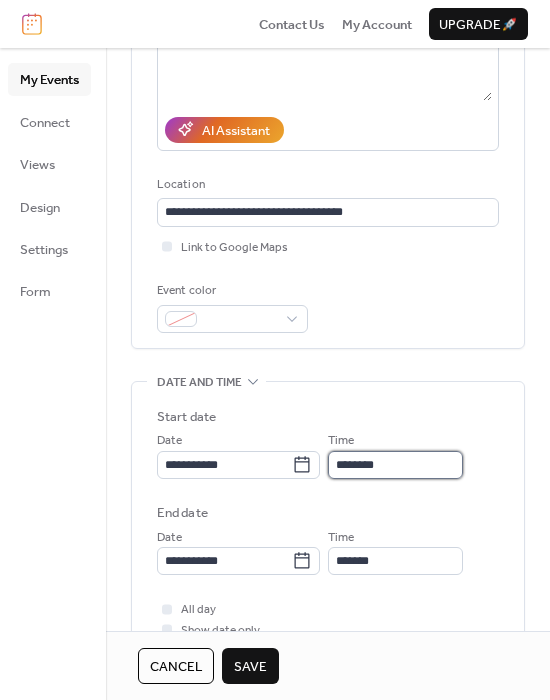 click on "********" at bounding box center [395, 465] 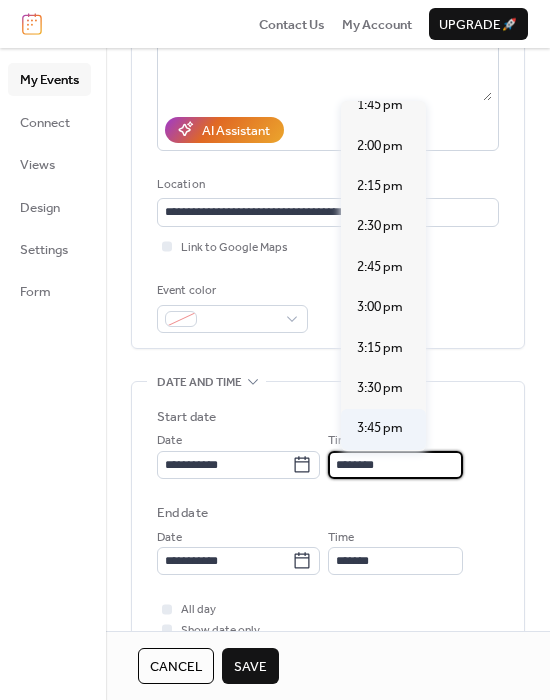 scroll, scrollTop: 2240, scrollLeft: 0, axis: vertical 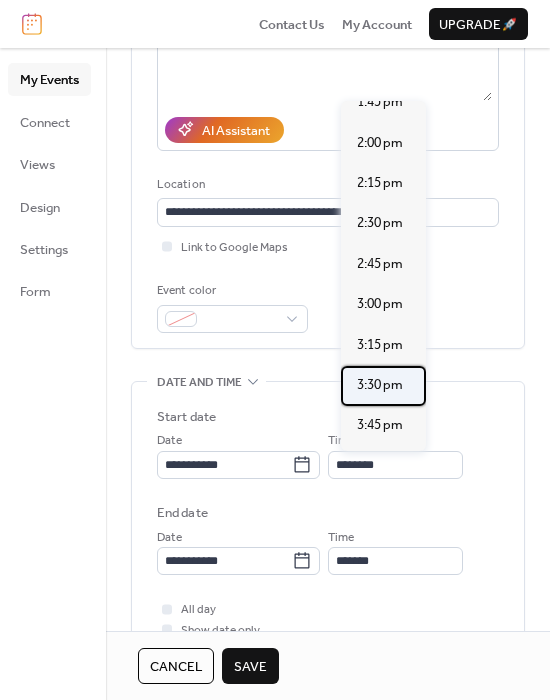 click on "3:30 pm" at bounding box center (380, 385) 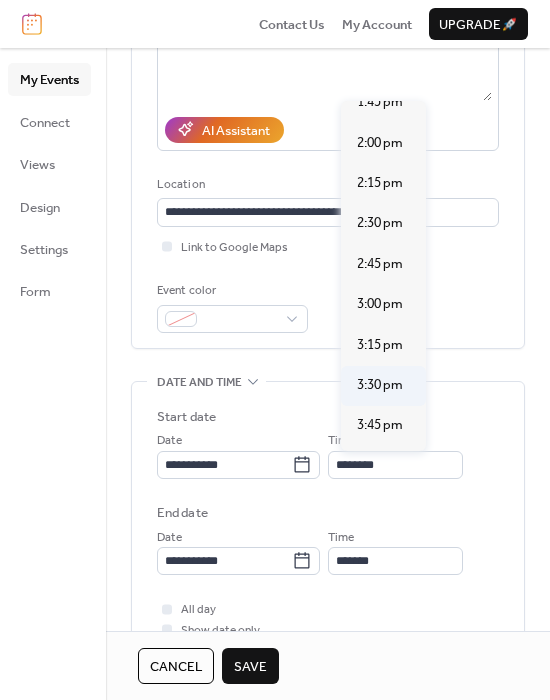 type on "*******" 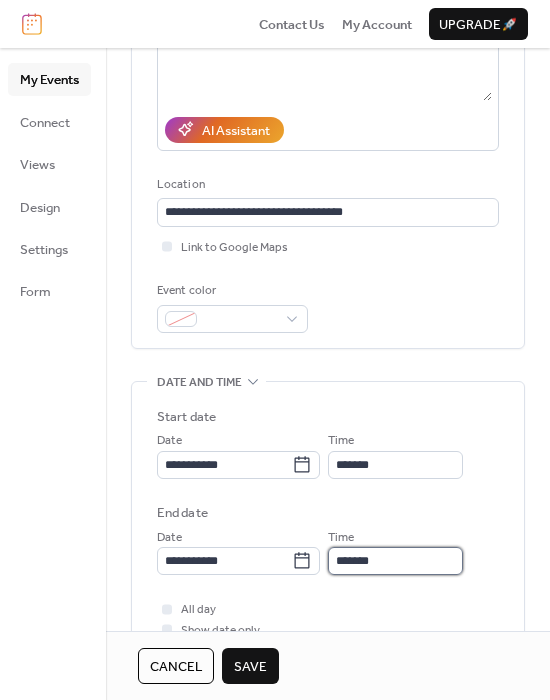 click on "*******" at bounding box center (395, 561) 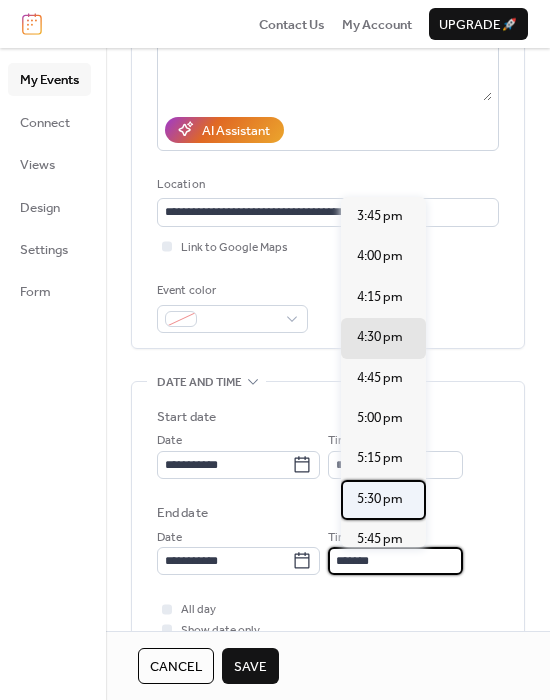 click on "5:30 pm" at bounding box center (380, 499) 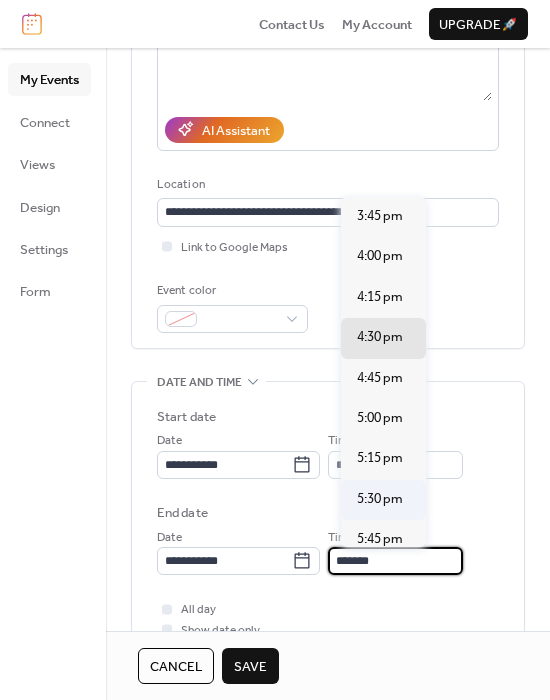 type on "*******" 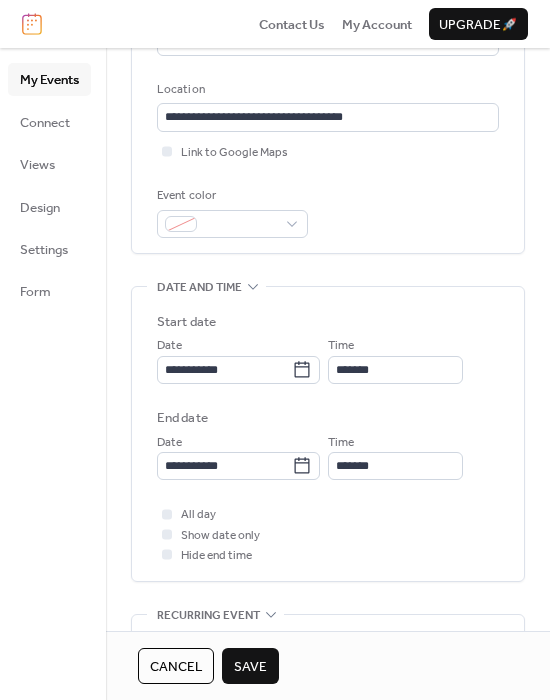 scroll, scrollTop: 400, scrollLeft: 0, axis: vertical 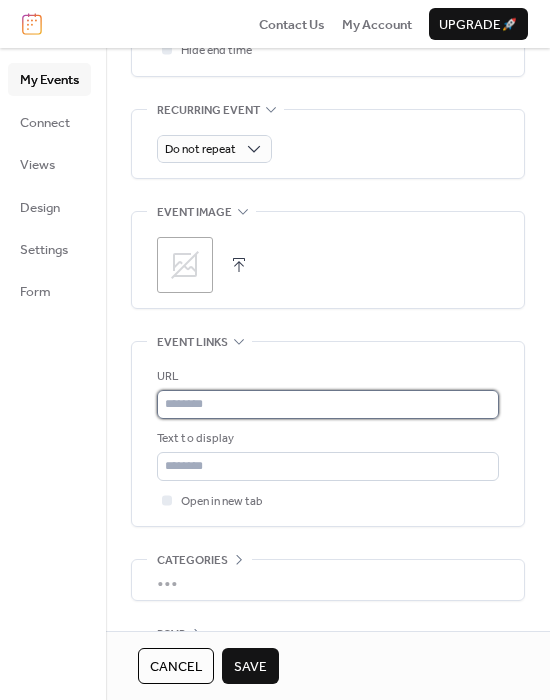 click at bounding box center [328, 404] 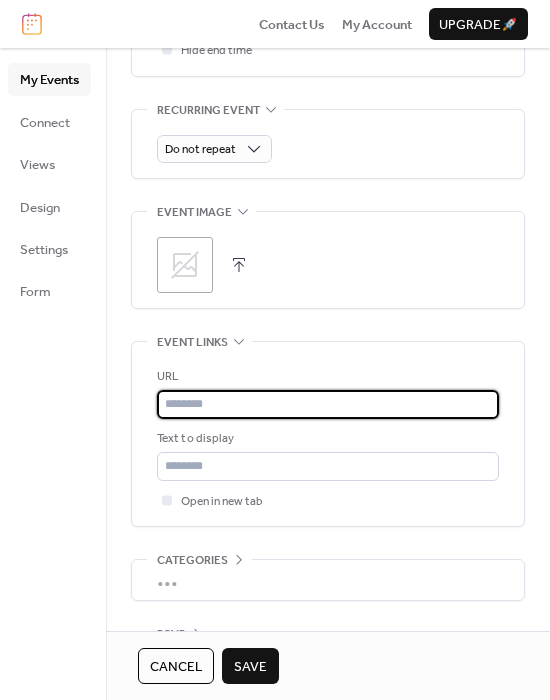 paste on "**********" 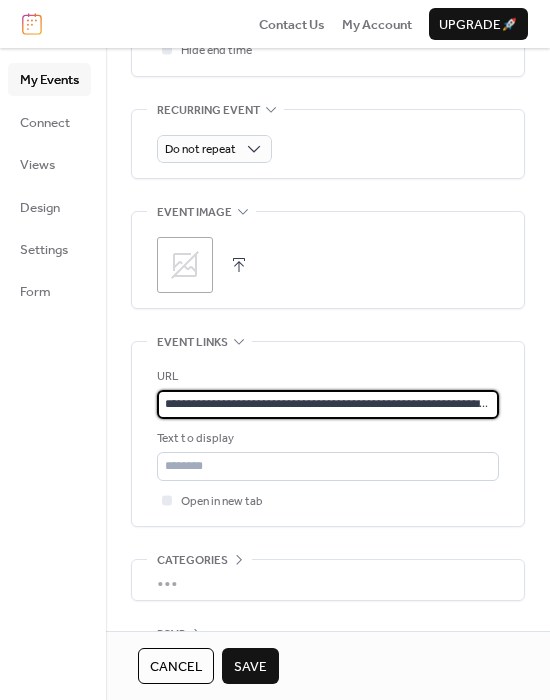 scroll, scrollTop: 0, scrollLeft: 461, axis: horizontal 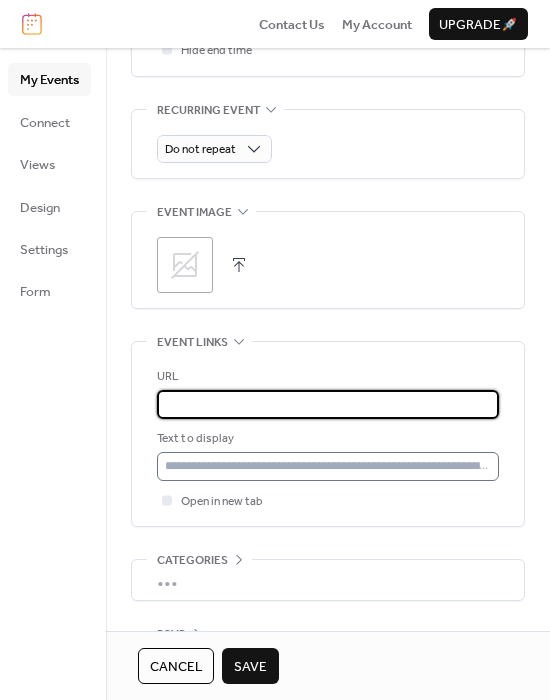type on "**********" 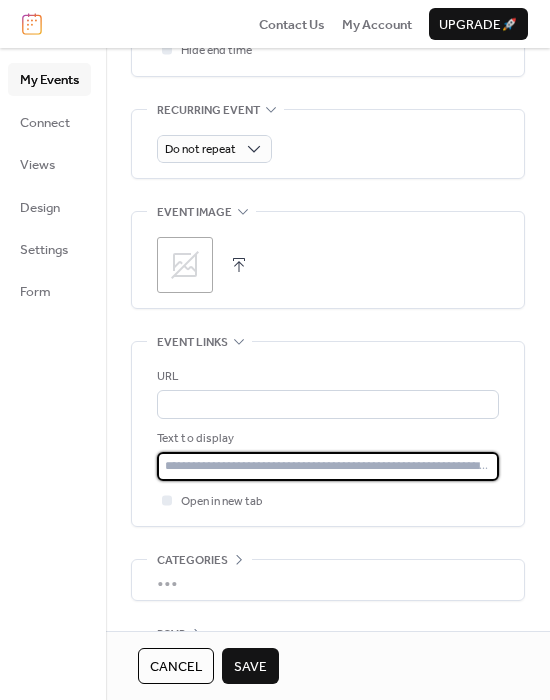 scroll, scrollTop: 0, scrollLeft: 0, axis: both 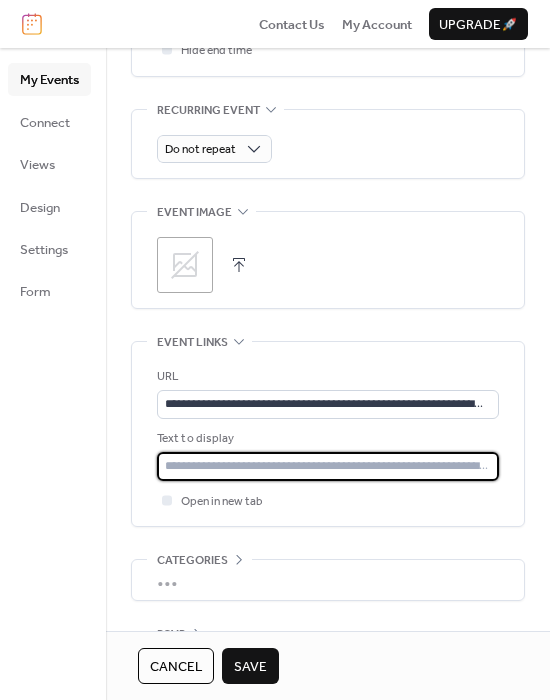 click at bounding box center [328, 466] 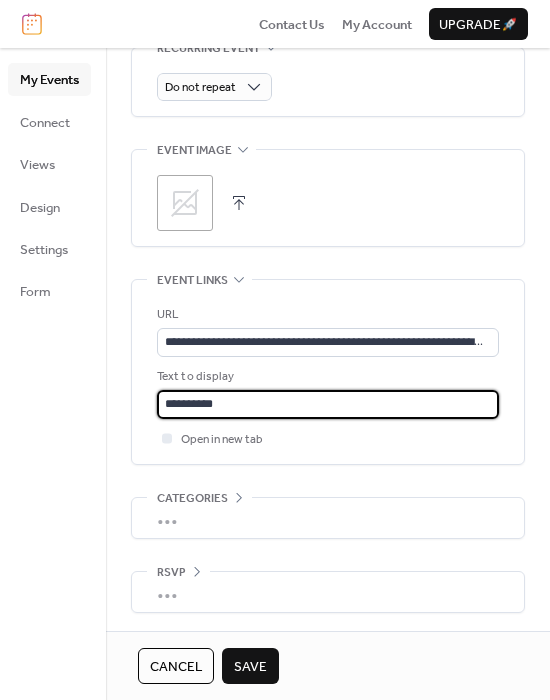 scroll, scrollTop: 964, scrollLeft: 0, axis: vertical 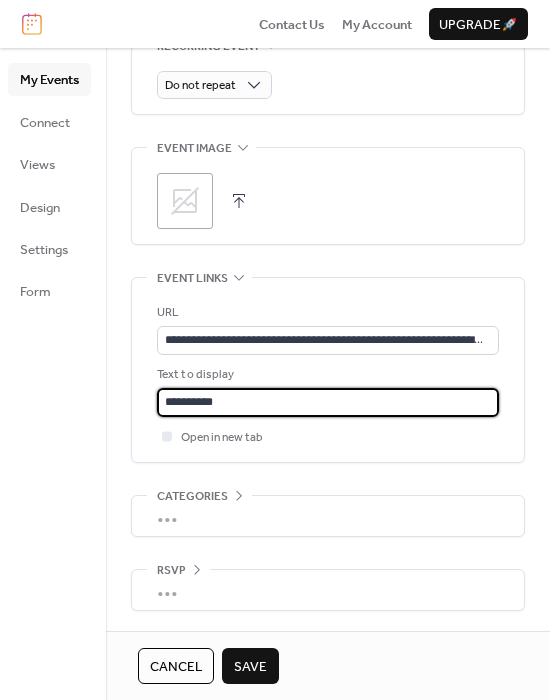 click on "Save" at bounding box center (250, 667) 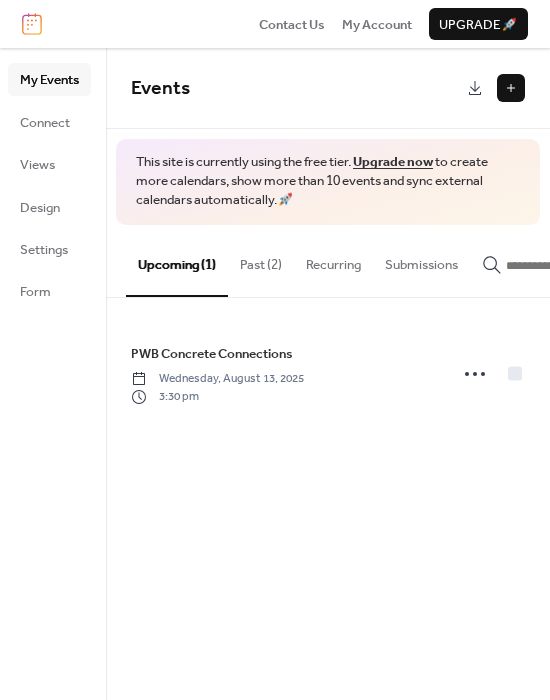 click at bounding box center (511, 88) 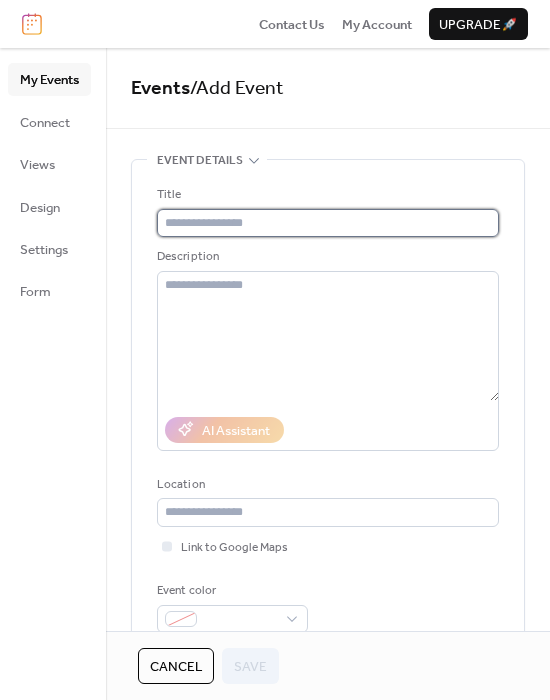 click at bounding box center (328, 223) 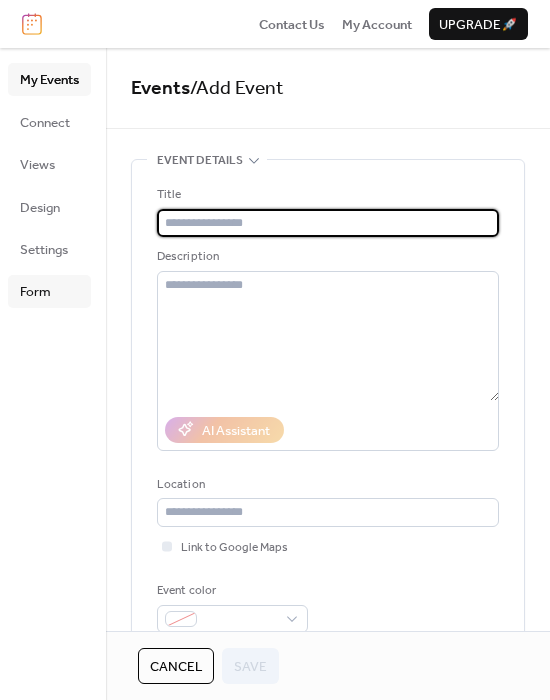 paste on "**********" 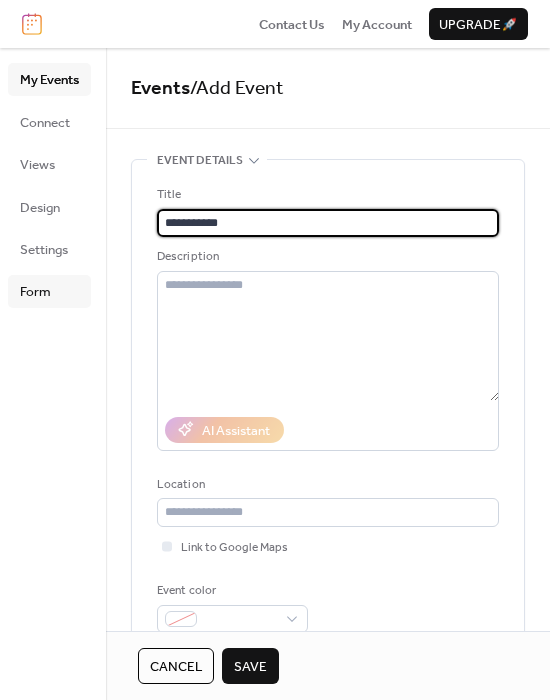 type on "**********" 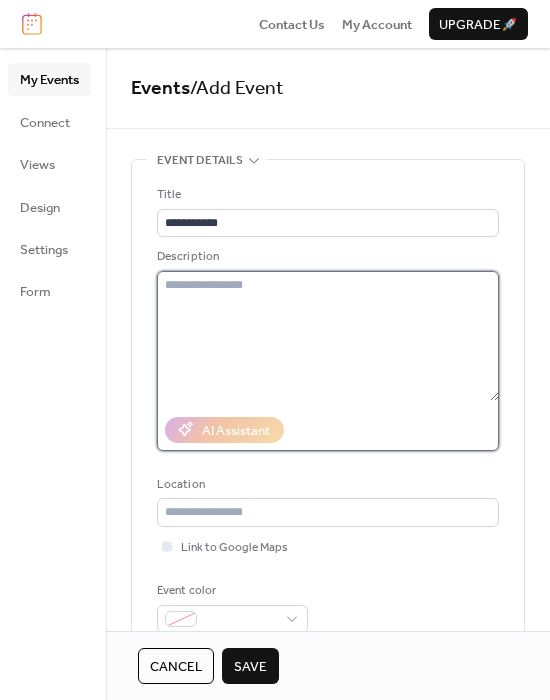 click at bounding box center [328, 336] 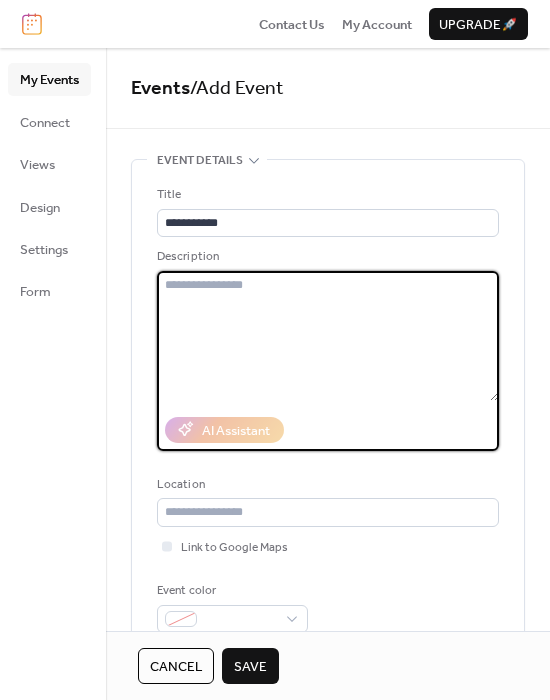 paste on "**********" 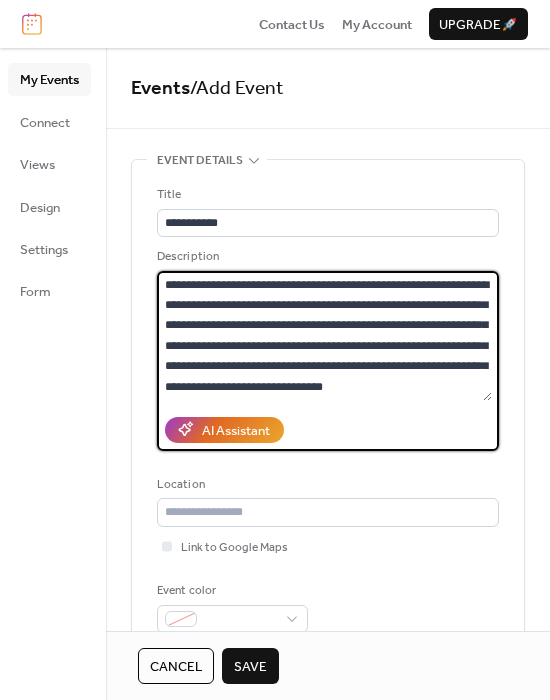 type on "**********" 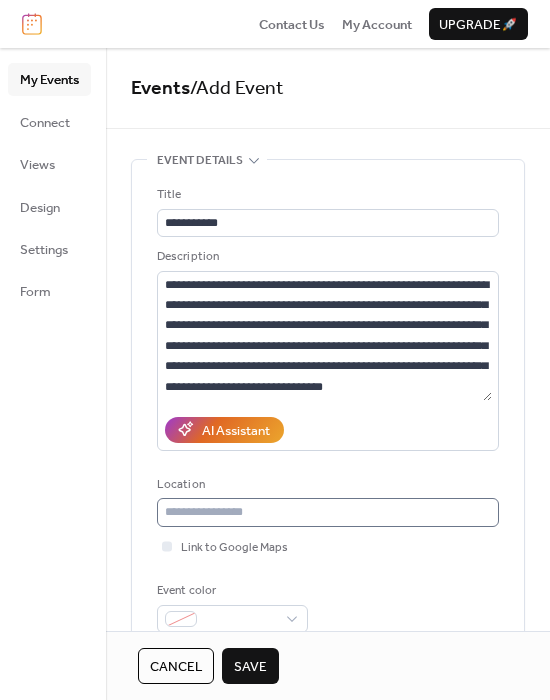 click on "Location" at bounding box center (328, 501) 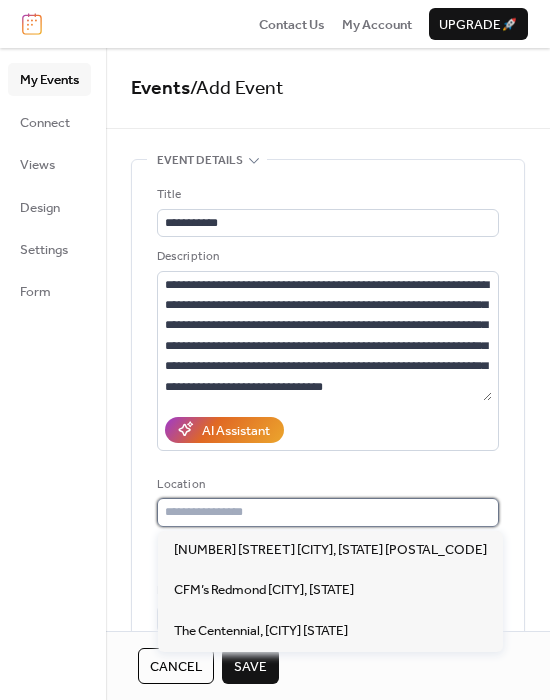 click at bounding box center (328, 512) 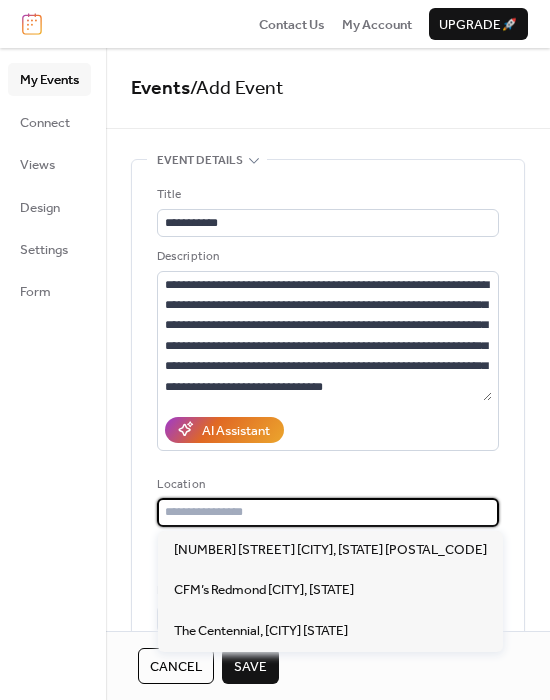 paste on "**********" 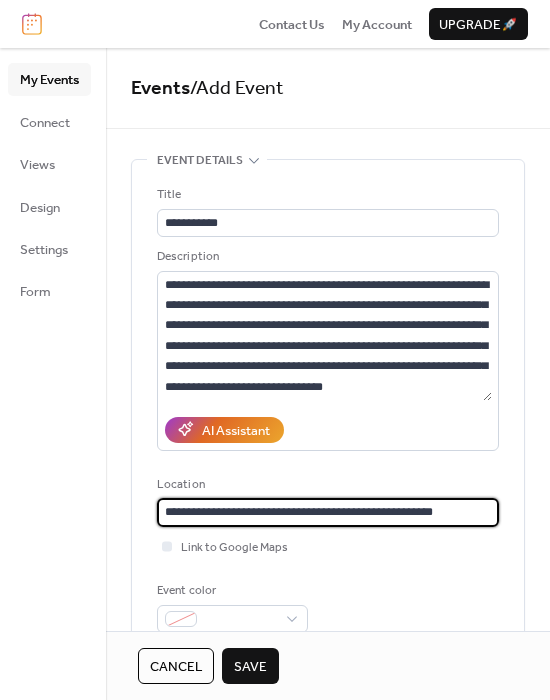 type on "**********" 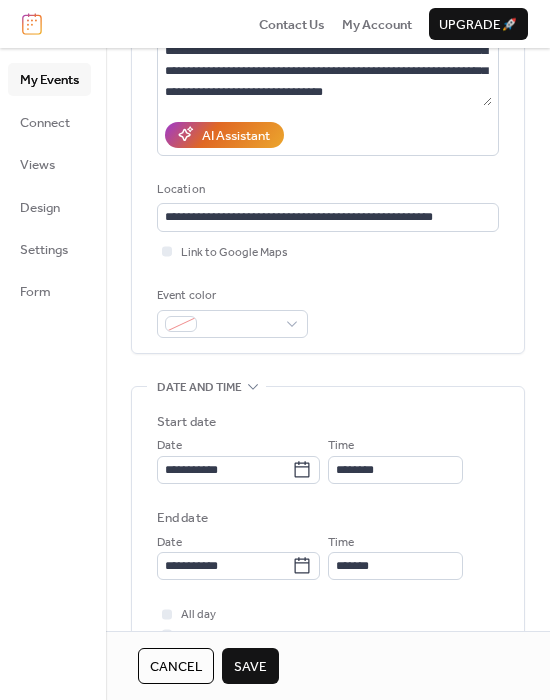scroll, scrollTop: 300, scrollLeft: 0, axis: vertical 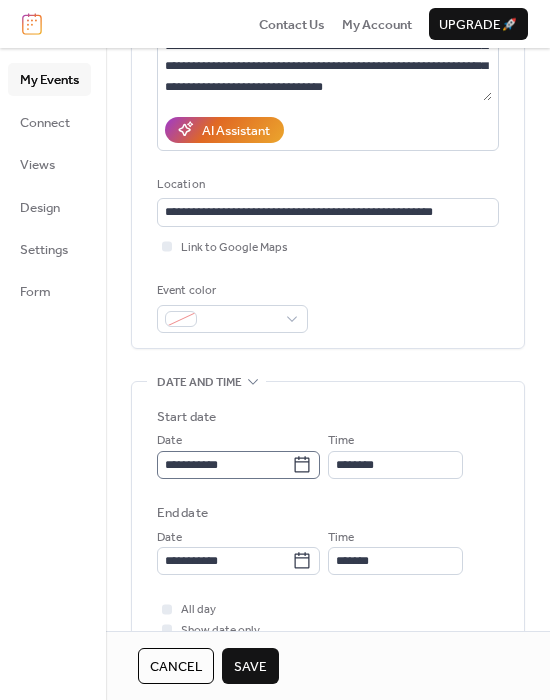 type 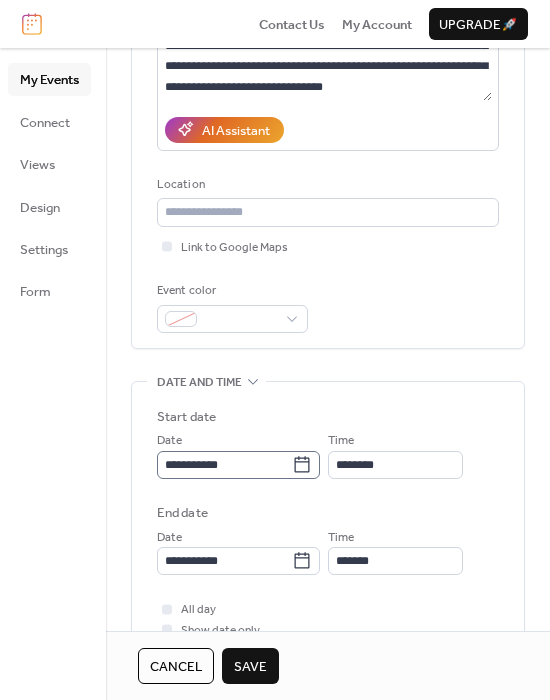 click 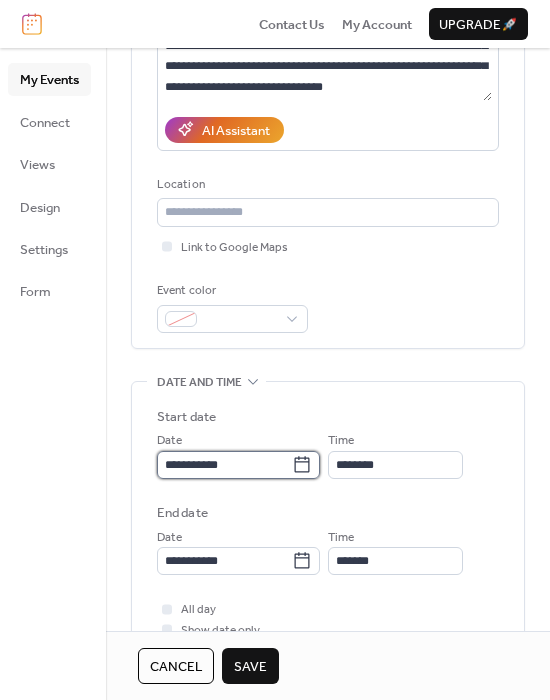 click on "**********" at bounding box center (224, 465) 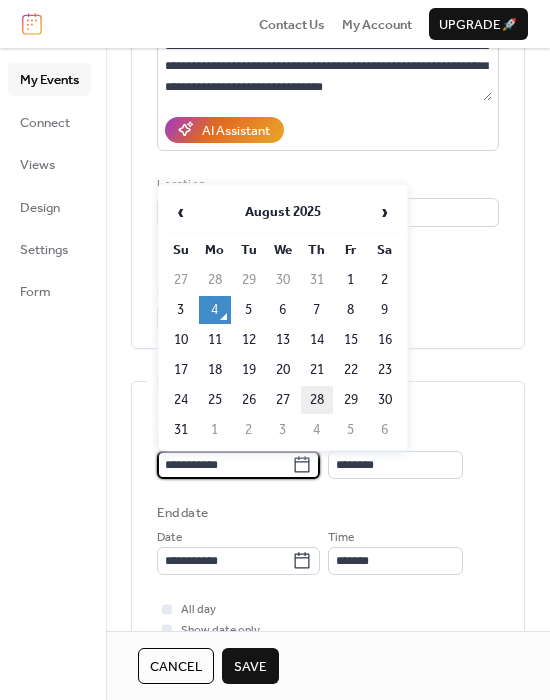 click on "28" at bounding box center [317, 400] 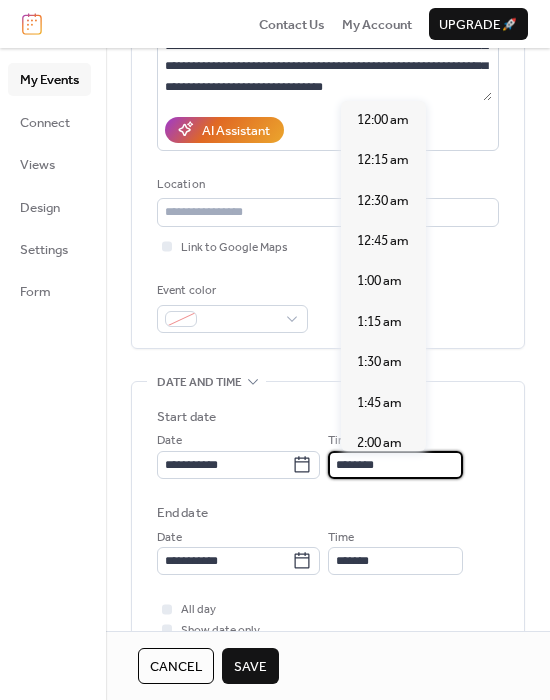 click on "********" at bounding box center [395, 465] 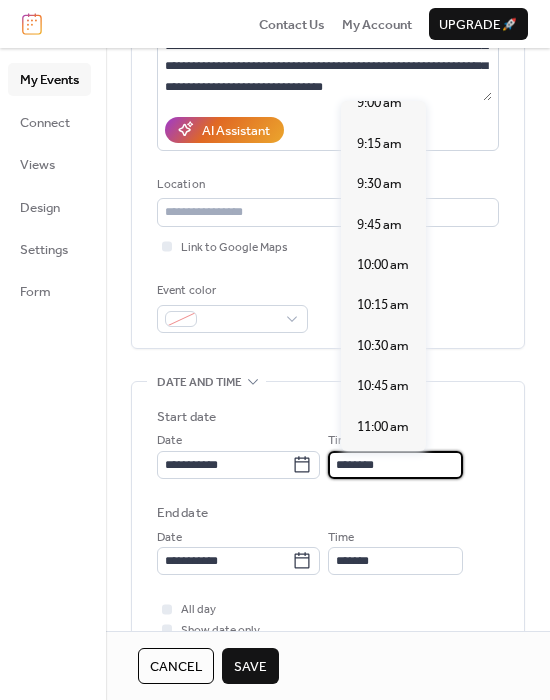 scroll, scrollTop: 1340, scrollLeft: 0, axis: vertical 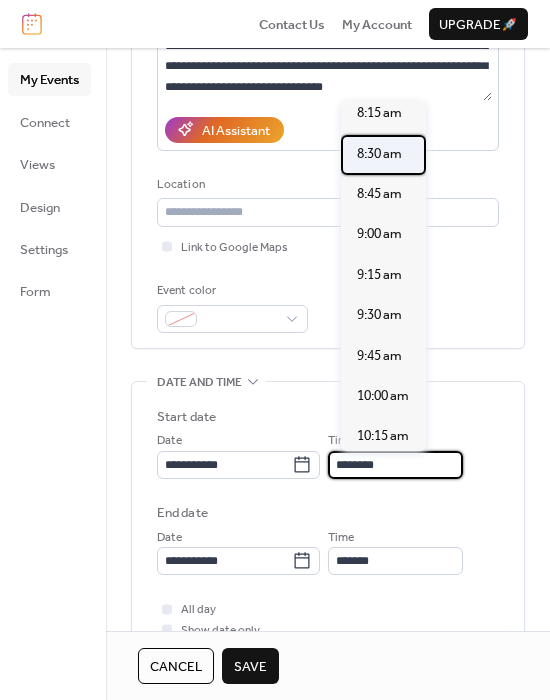 click on "8:30 am" at bounding box center (379, 154) 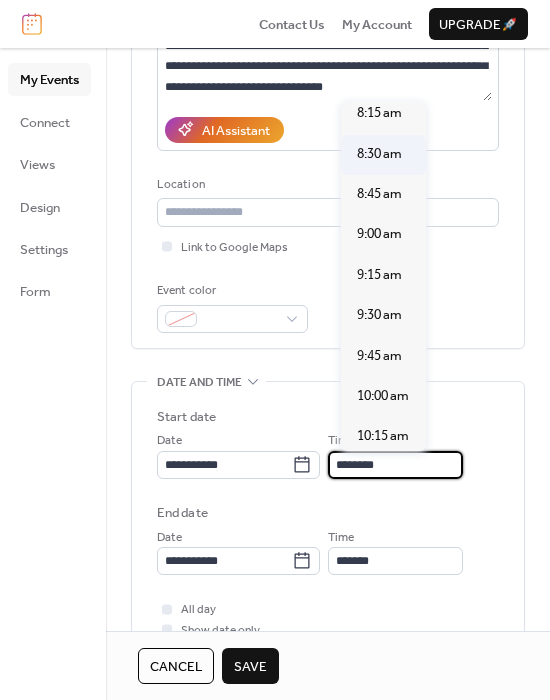 type on "*******" 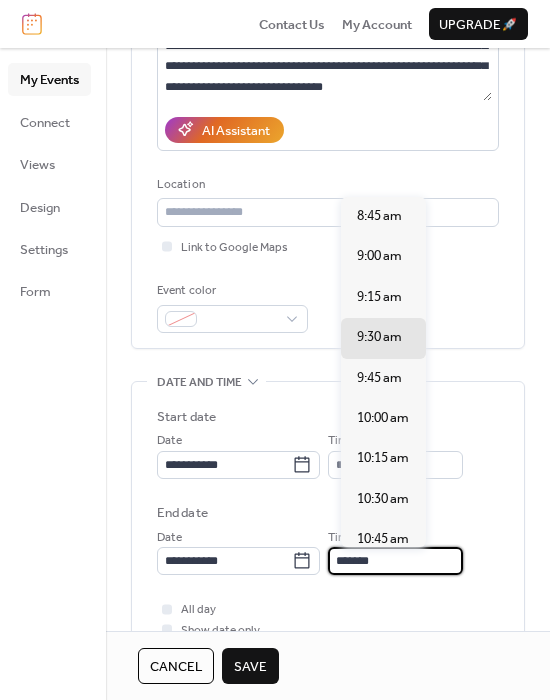 click on "*******" at bounding box center (395, 561) 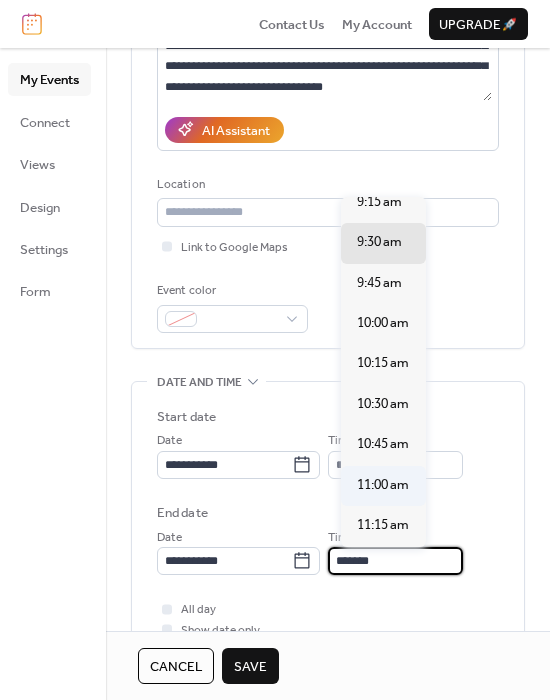 scroll, scrollTop: 100, scrollLeft: 0, axis: vertical 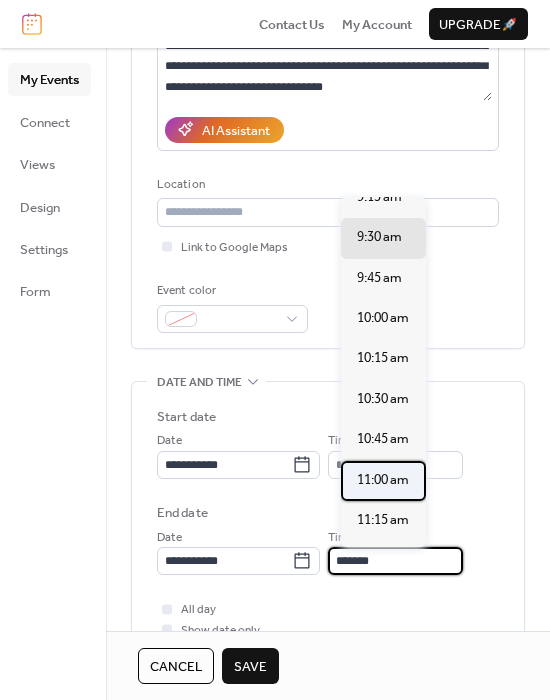 click on "11:00 am" at bounding box center [383, 480] 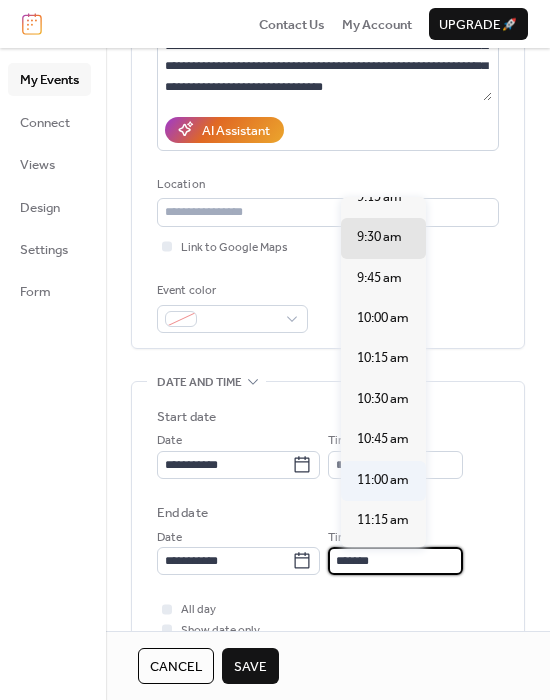 type on "********" 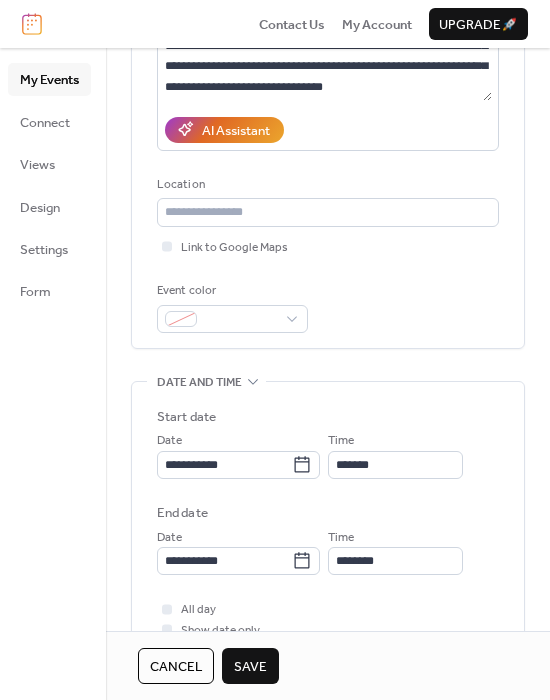 click on "End date" at bounding box center (328, 513) 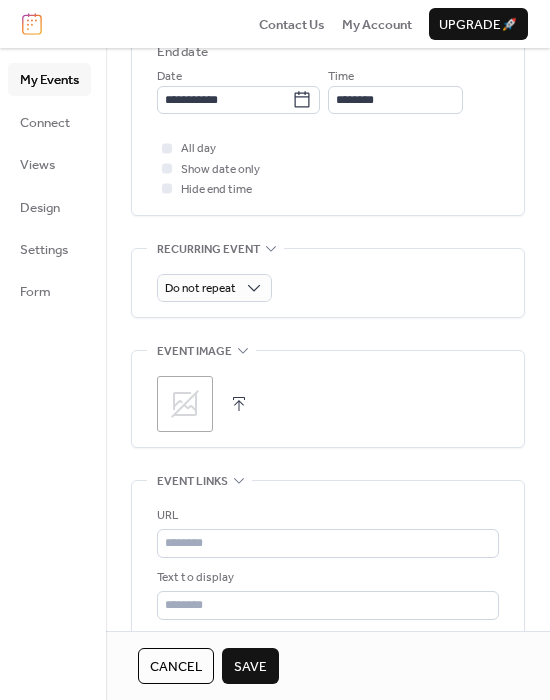 scroll, scrollTop: 800, scrollLeft: 0, axis: vertical 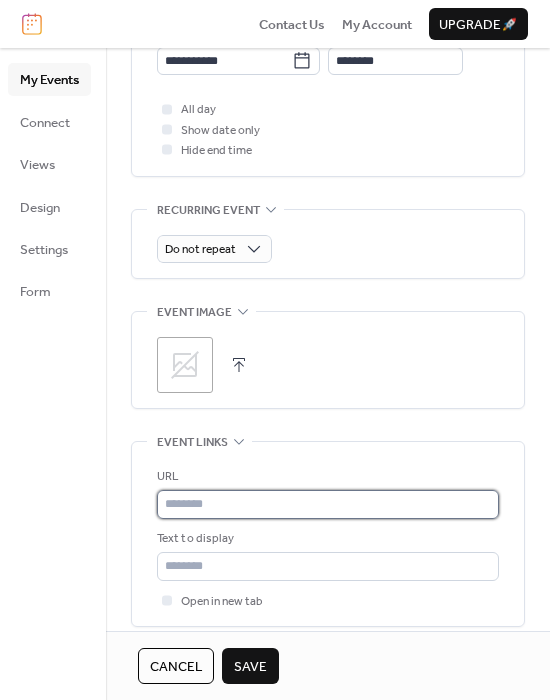 click at bounding box center [328, 504] 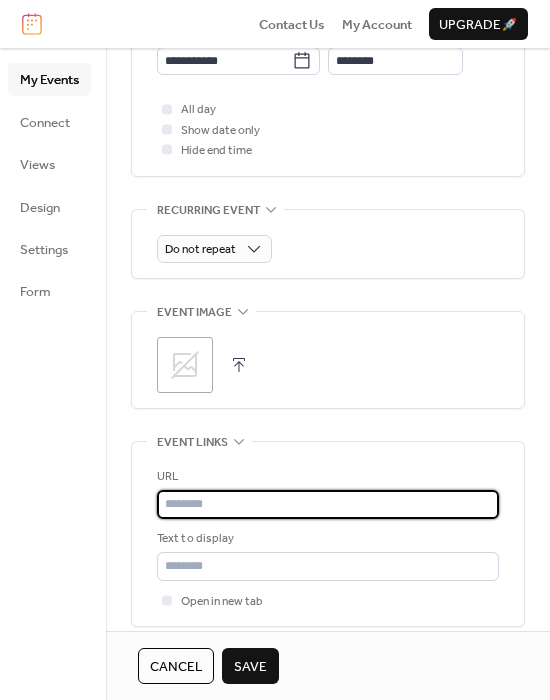 paste on "**********" 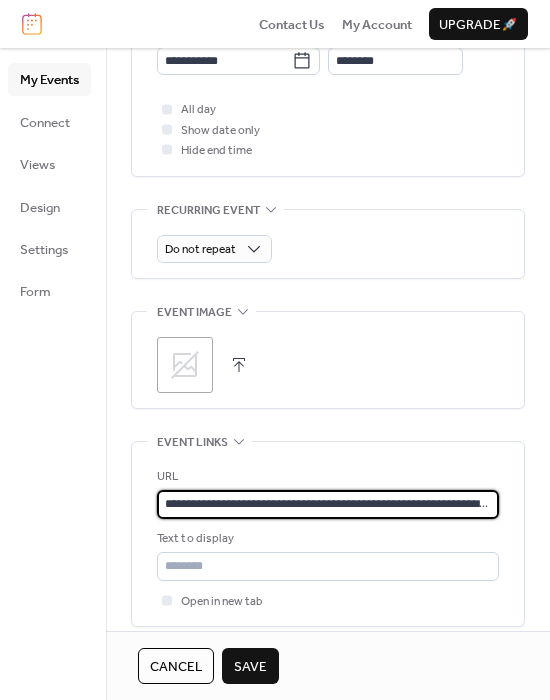 scroll, scrollTop: 0, scrollLeft: 236, axis: horizontal 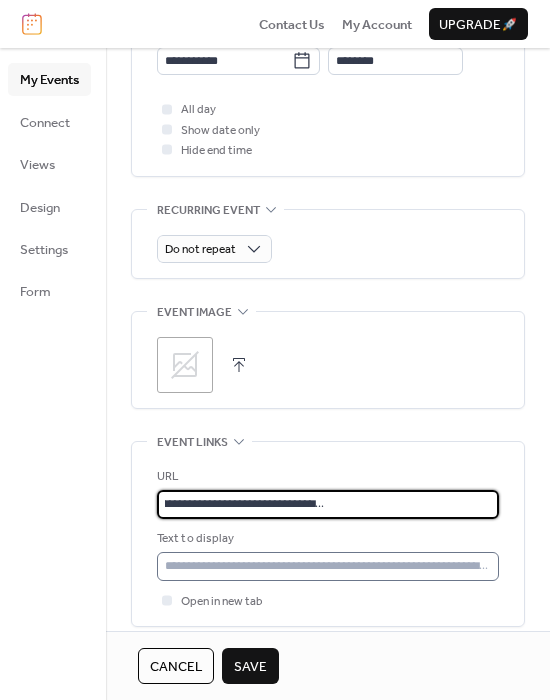 type on "**********" 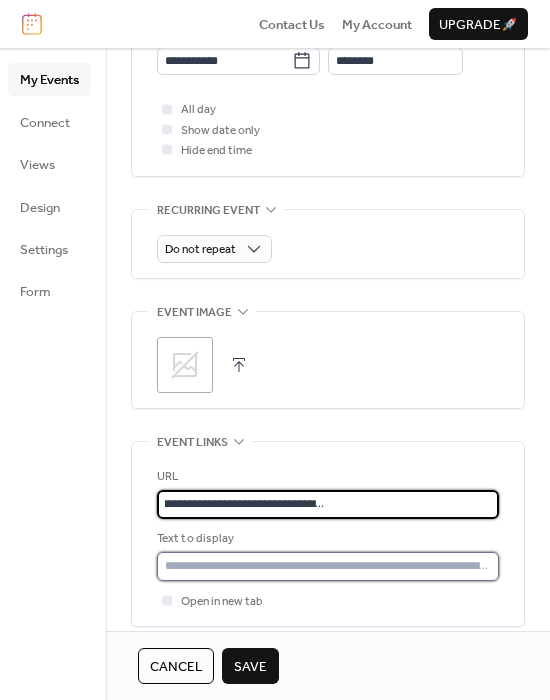 click at bounding box center (328, 566) 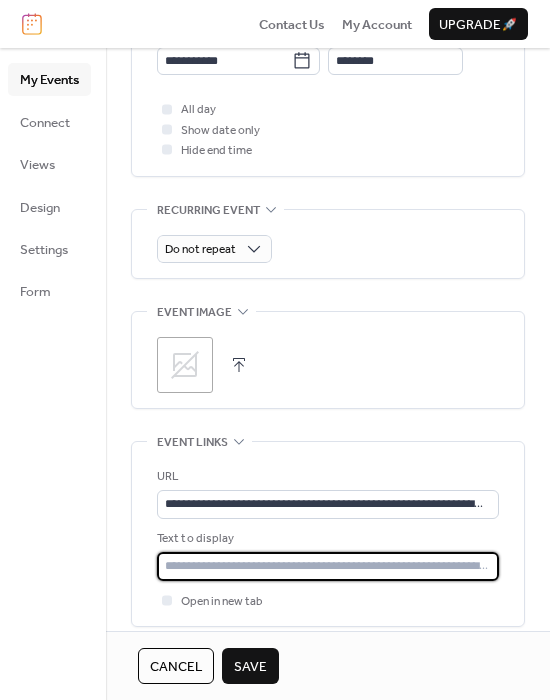 type on "**********" 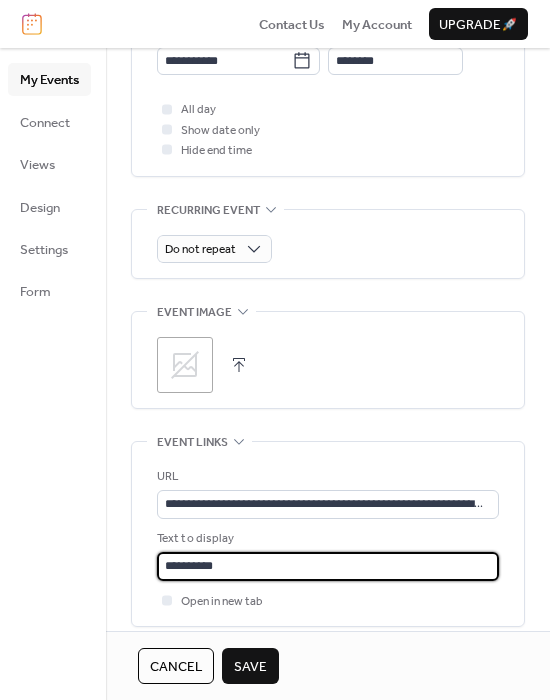 click on "Save" at bounding box center (250, 667) 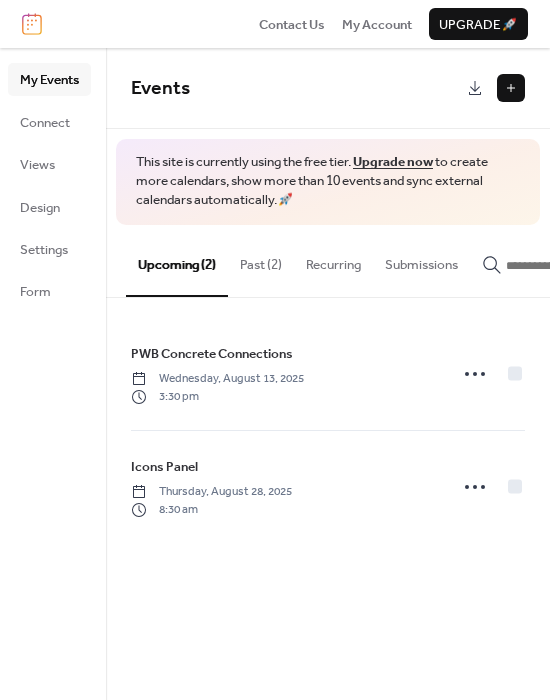 click at bounding box center [511, 88] 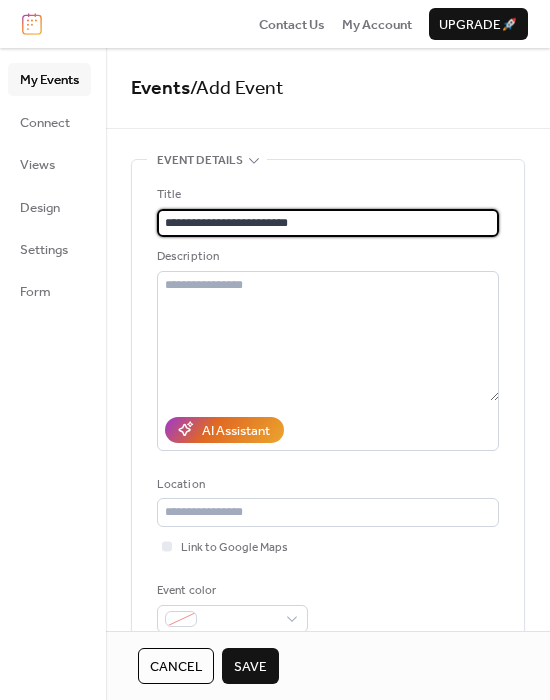 type on "**********" 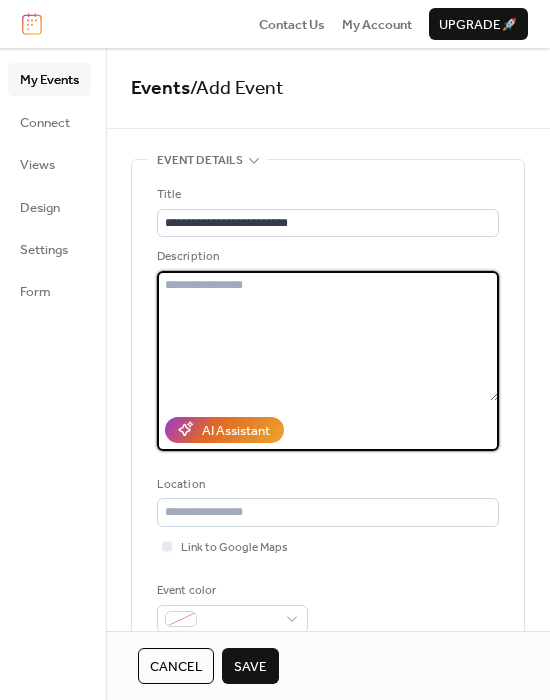 click at bounding box center [328, 336] 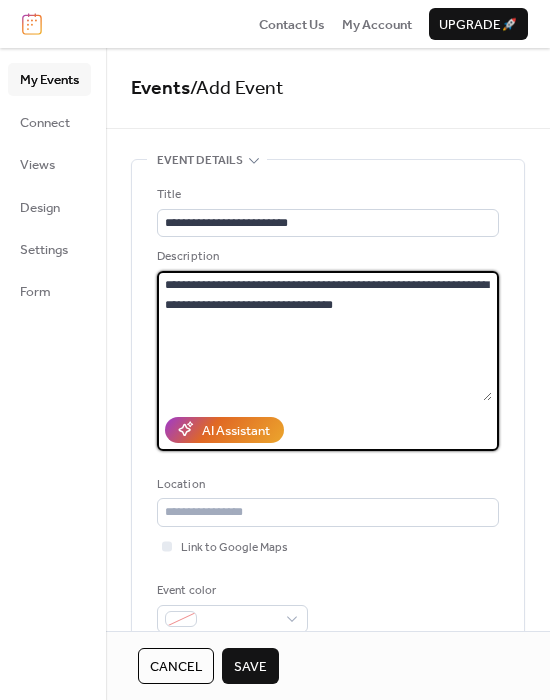 type on "**********" 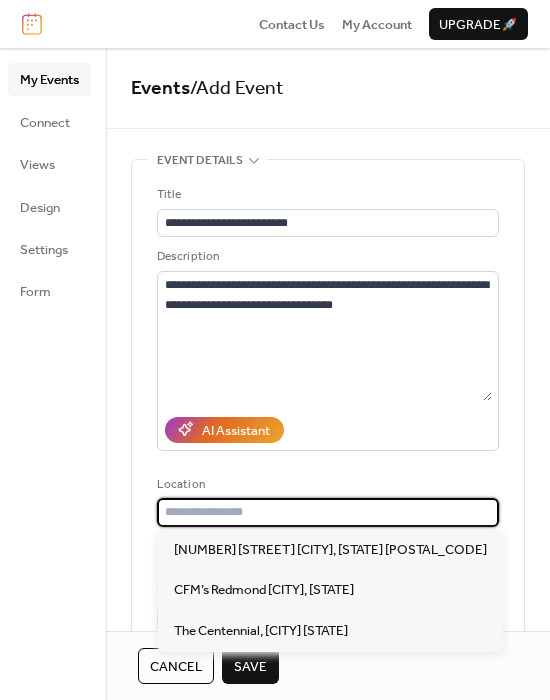 click at bounding box center (328, 512) 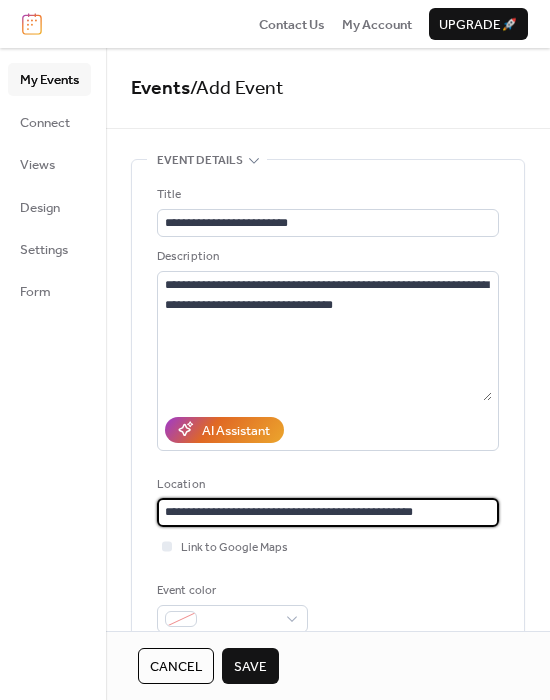 type on "**********" 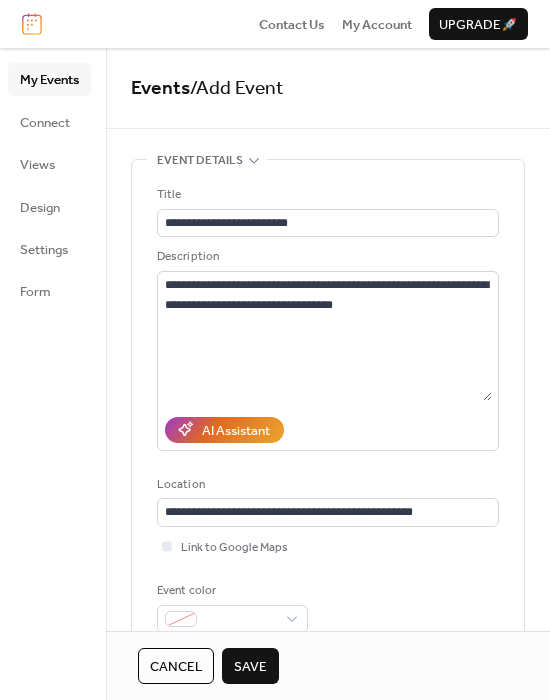 click on "**********" at bounding box center (328, 404) 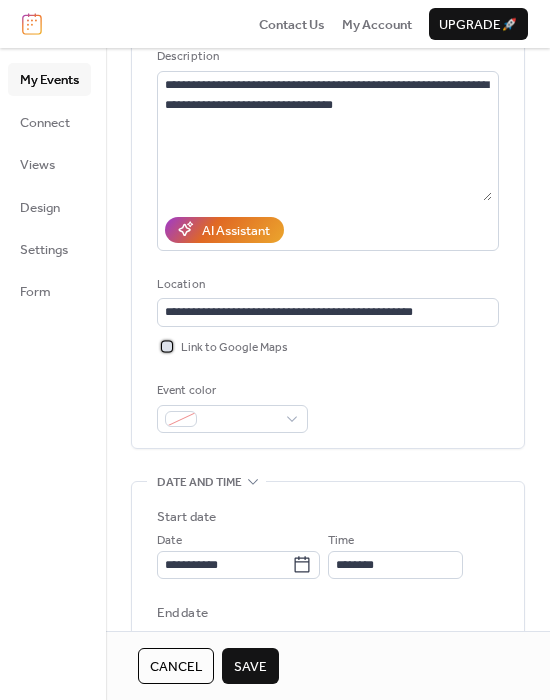click at bounding box center (167, 346) 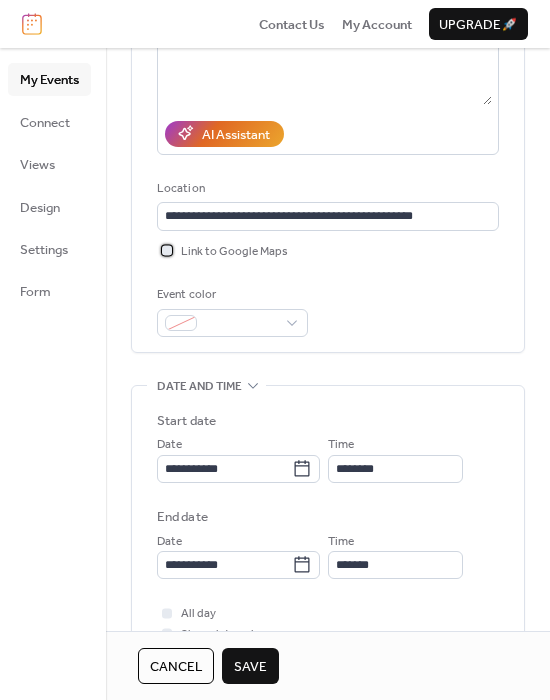 scroll, scrollTop: 300, scrollLeft: 0, axis: vertical 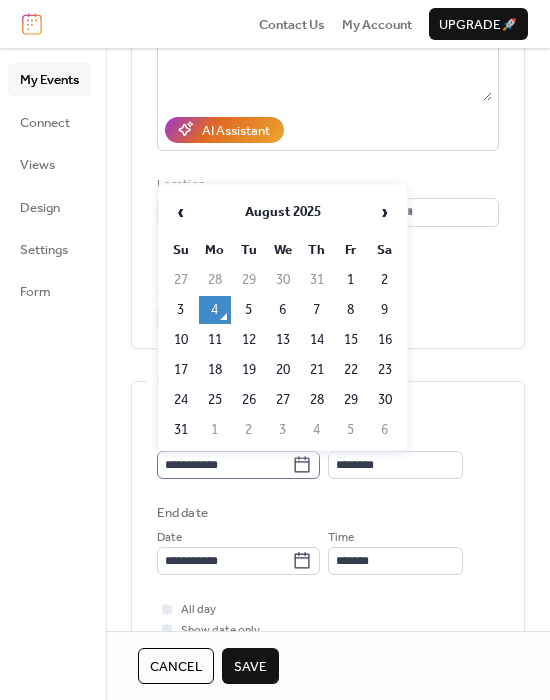 click 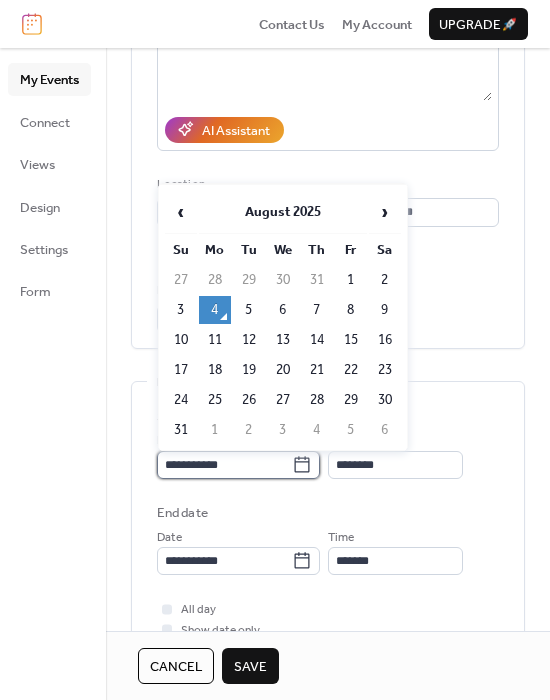 click on "**********" at bounding box center [224, 465] 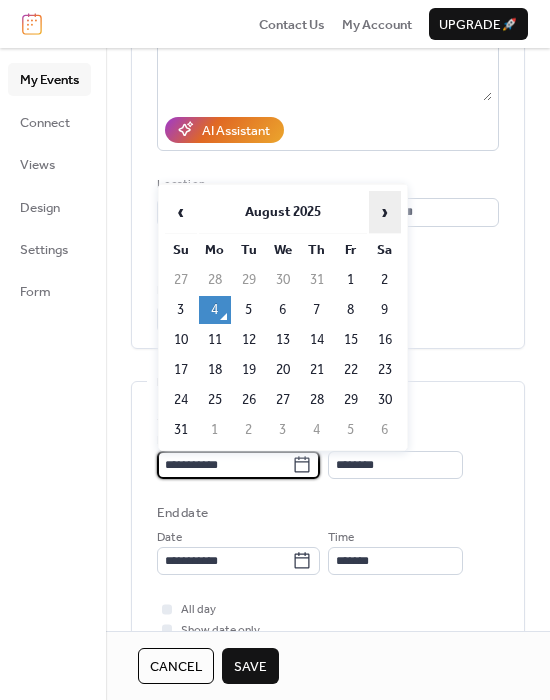 click on "›" at bounding box center [385, 212] 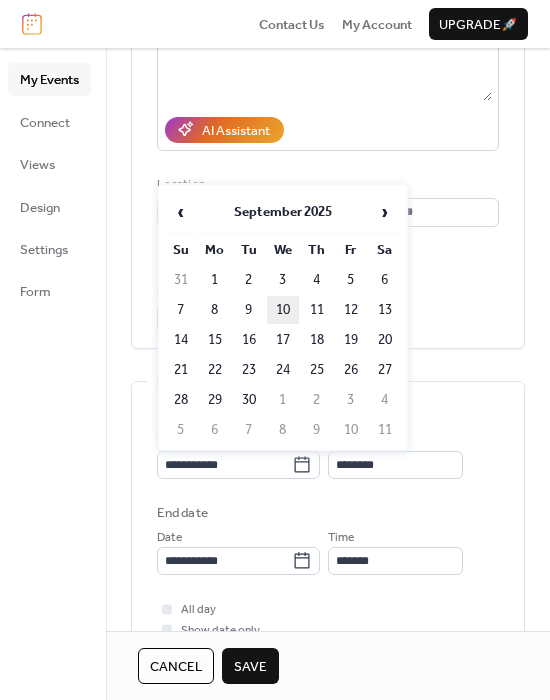 click on "10" at bounding box center [283, 310] 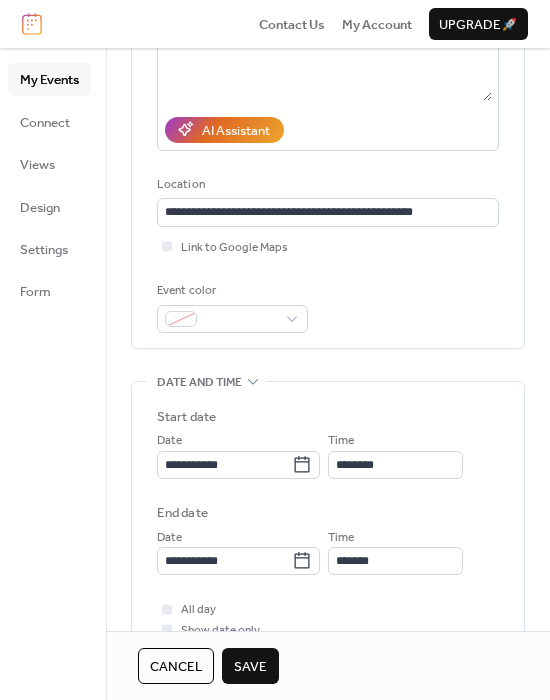 type on "**********" 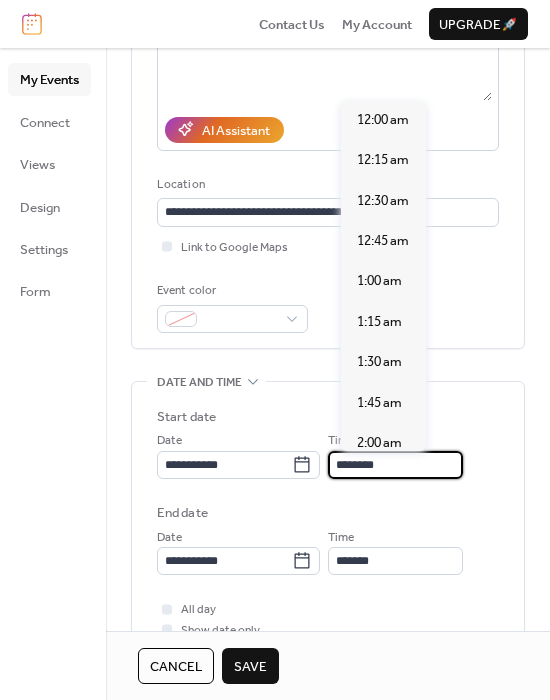 click on "********" at bounding box center (395, 465) 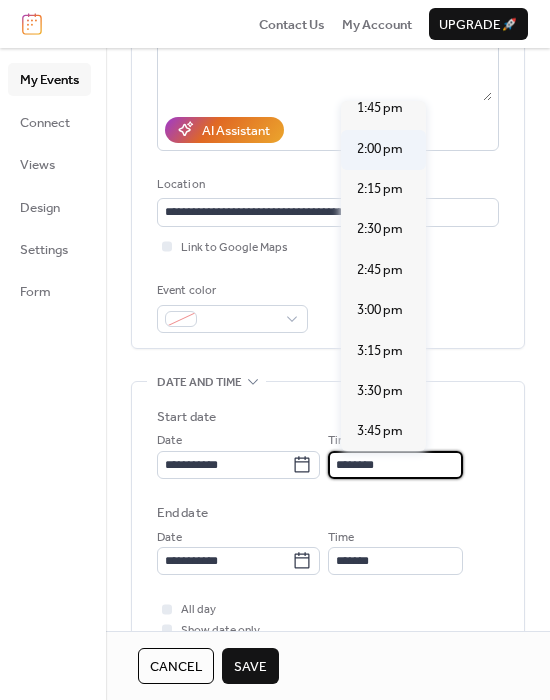 scroll, scrollTop: 2240, scrollLeft: 0, axis: vertical 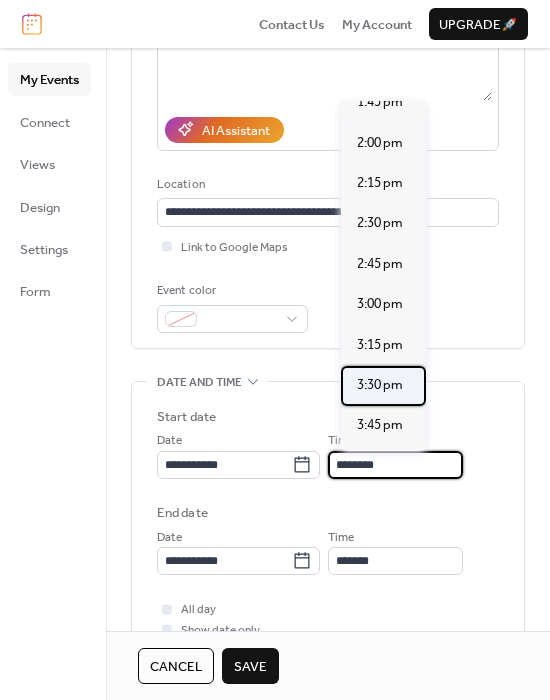 click on "3:30 pm" at bounding box center [380, 385] 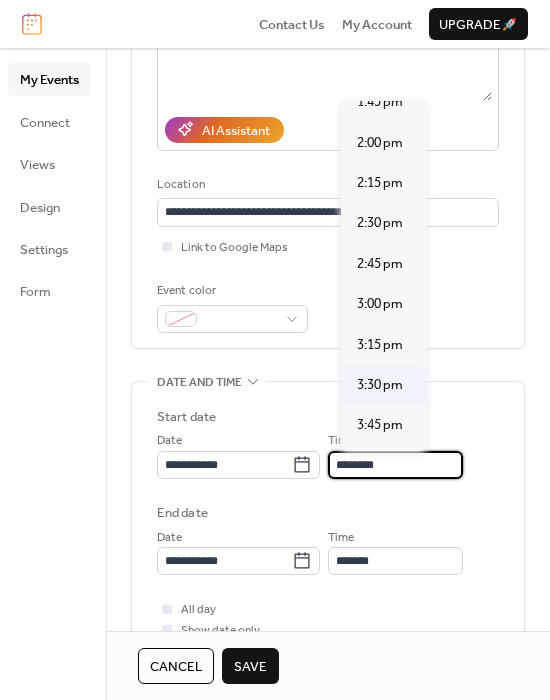 type on "*******" 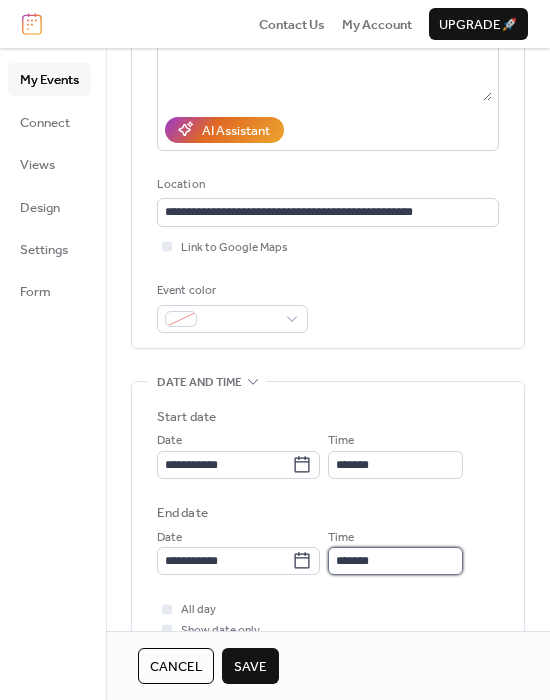 click on "*******" at bounding box center (395, 561) 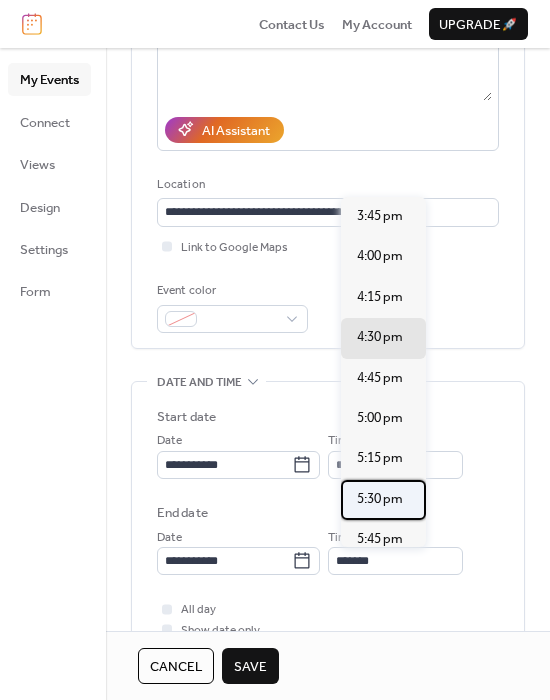 click on "5:30 pm" at bounding box center (380, 499) 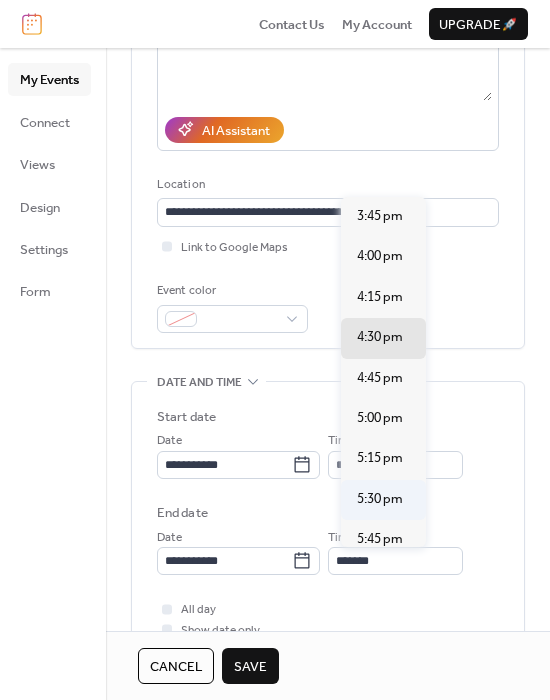 type on "*******" 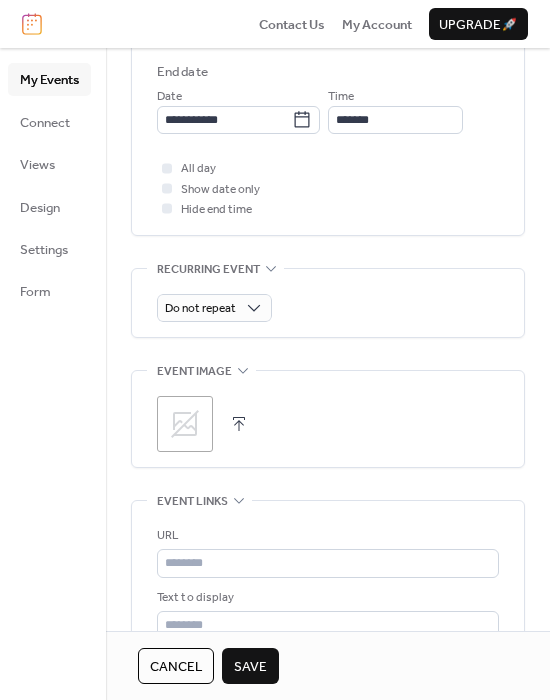 scroll, scrollTop: 900, scrollLeft: 0, axis: vertical 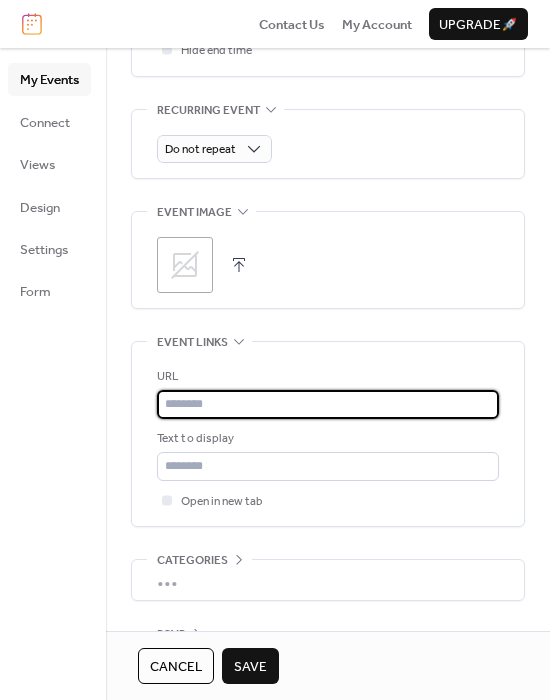 click at bounding box center (328, 404) 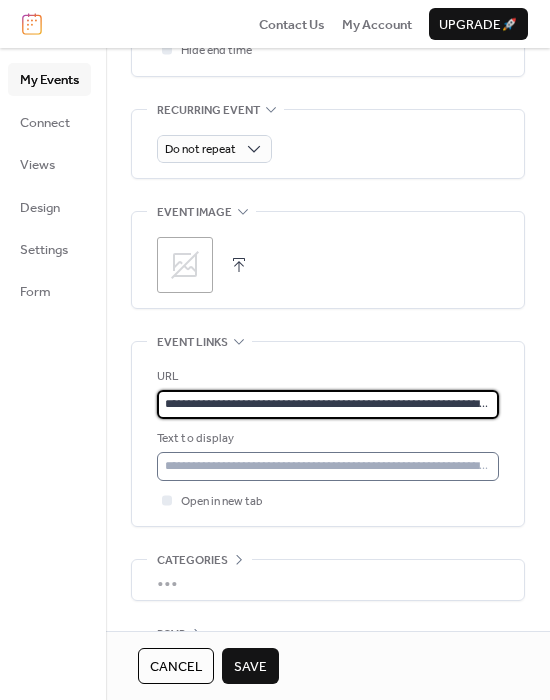 scroll, scrollTop: 0, scrollLeft: 461, axis: horizontal 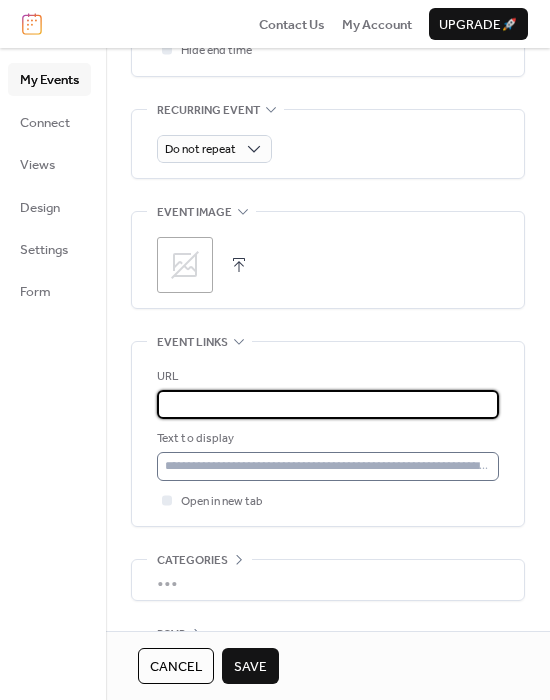 type on "**********" 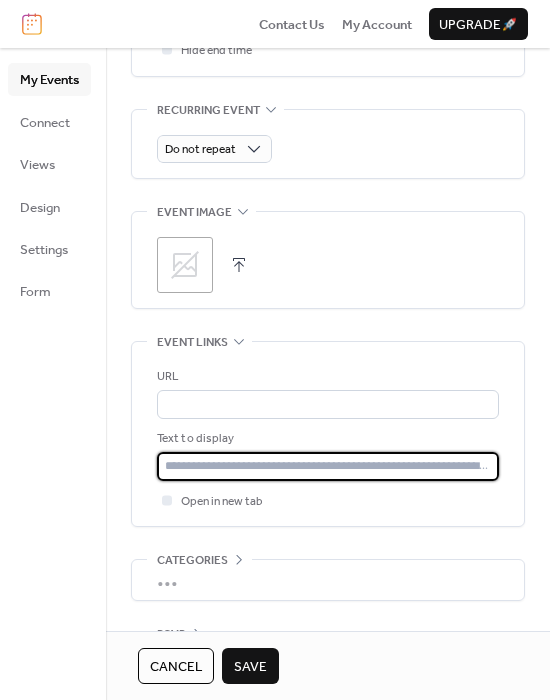 scroll, scrollTop: 0, scrollLeft: 0, axis: both 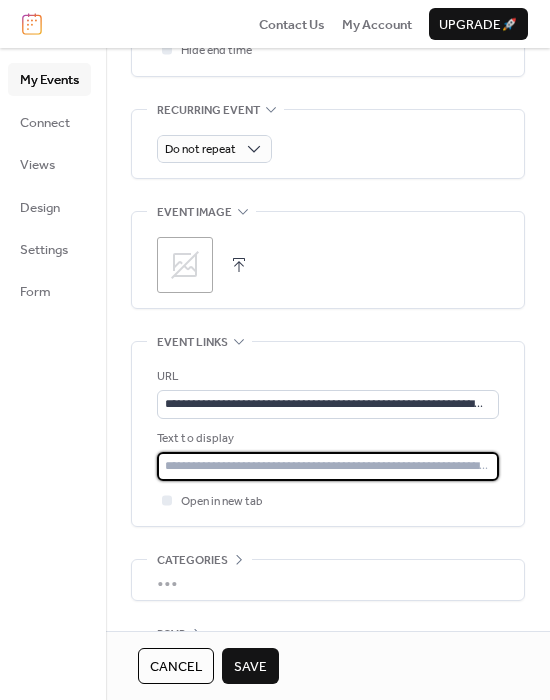click at bounding box center [328, 466] 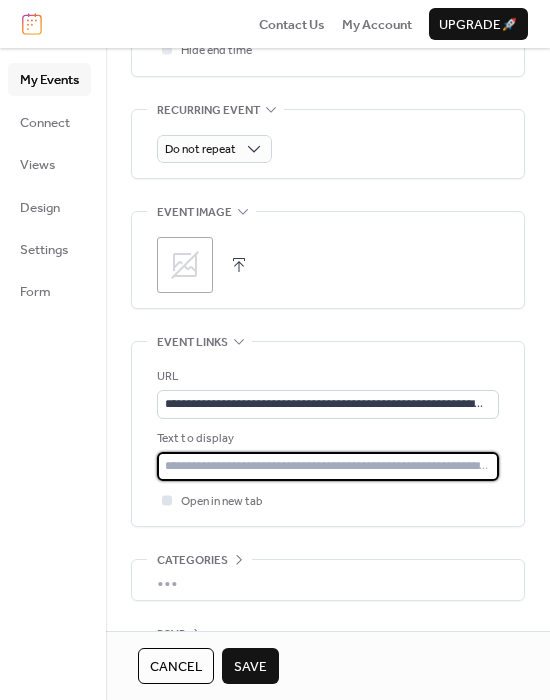 type on "**********" 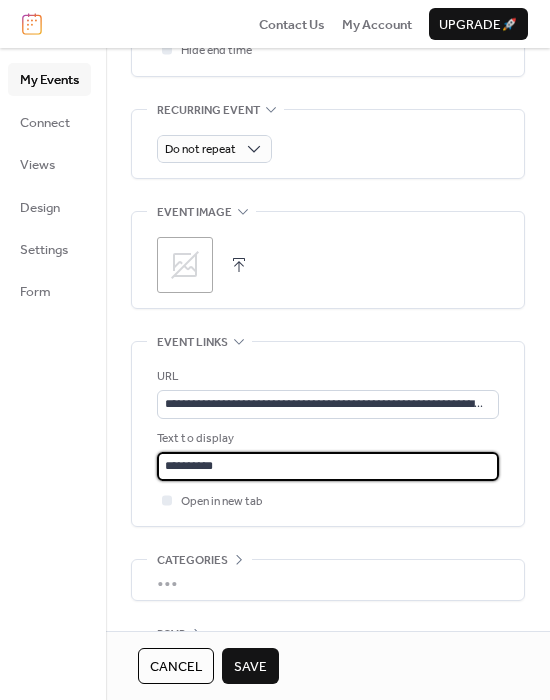 click on "Save" at bounding box center [250, 667] 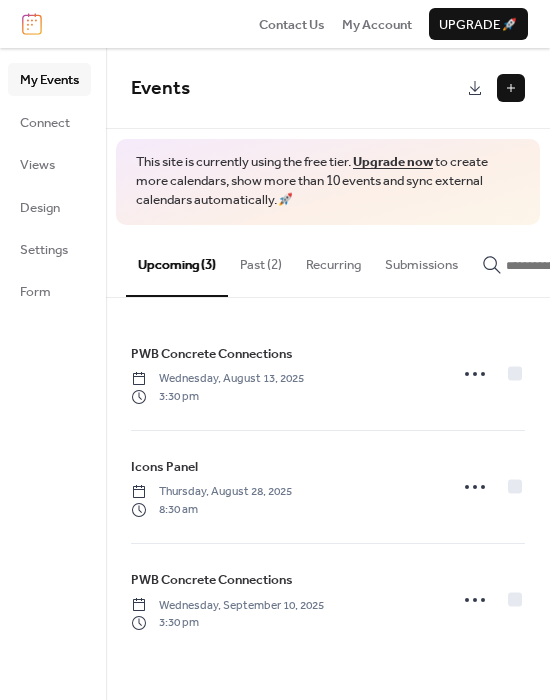 click at bounding box center [511, 88] 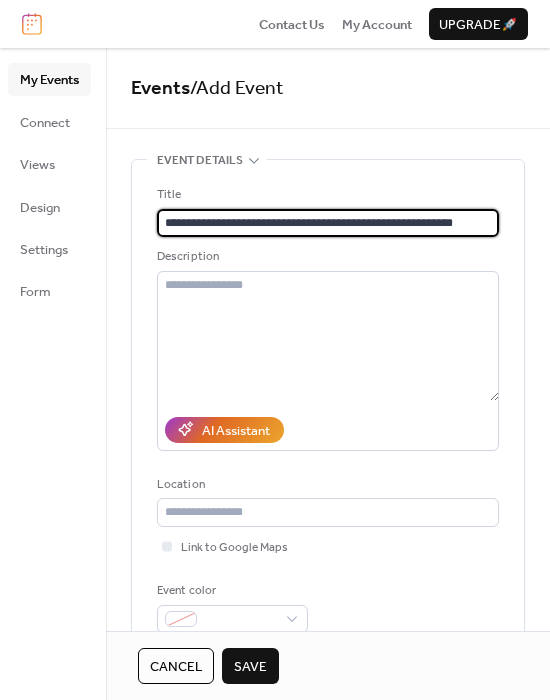 type on "**********" 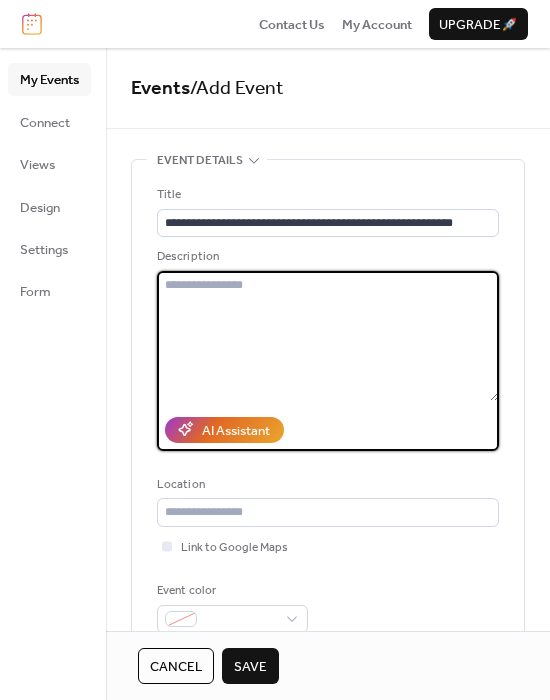 click at bounding box center [328, 336] 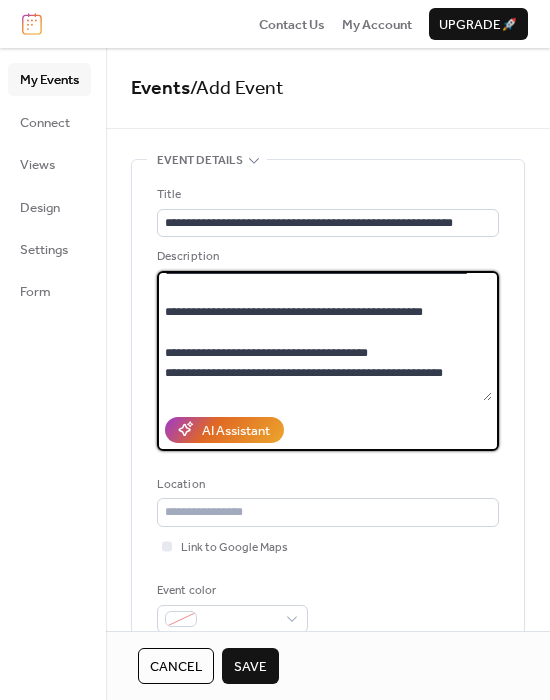 scroll, scrollTop: 300, scrollLeft: 0, axis: vertical 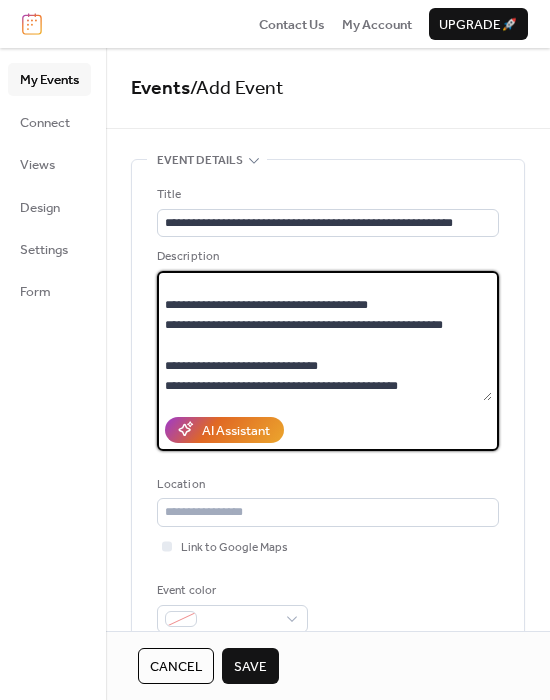 type on "**********" 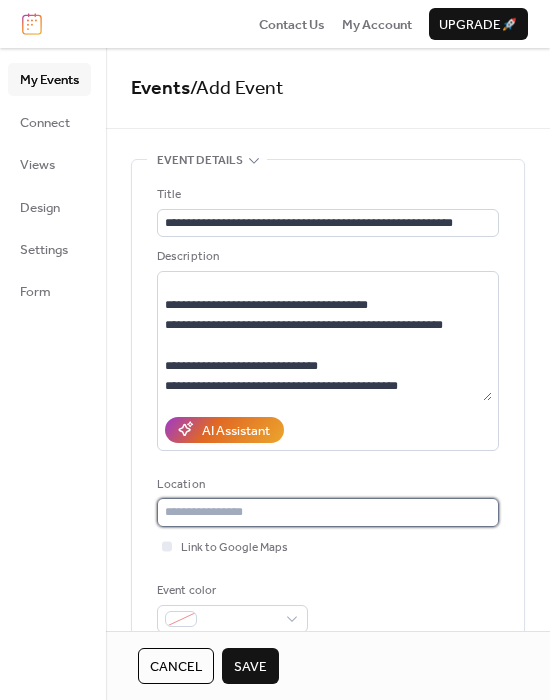 click at bounding box center (328, 512) 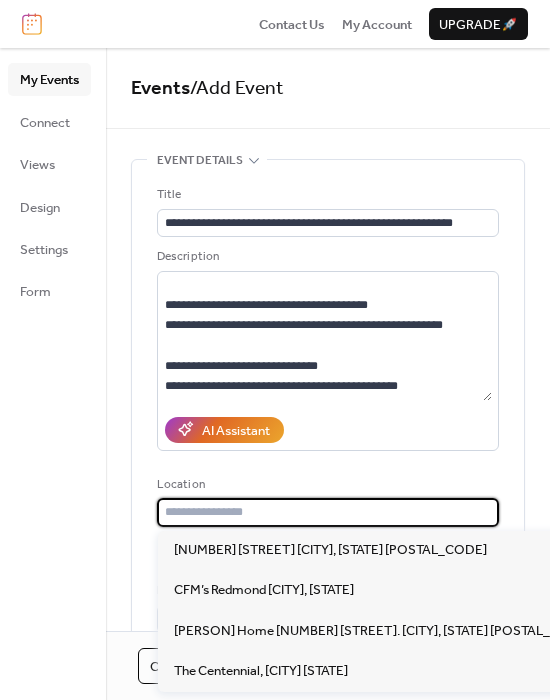 paste on "**********" 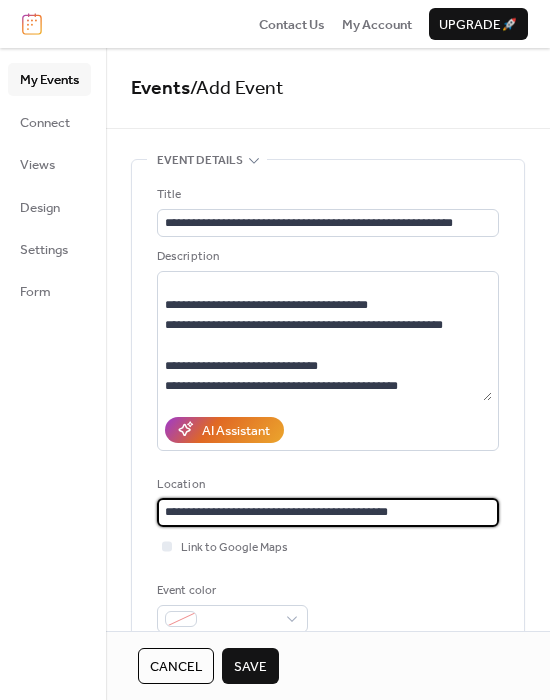 type on "**********" 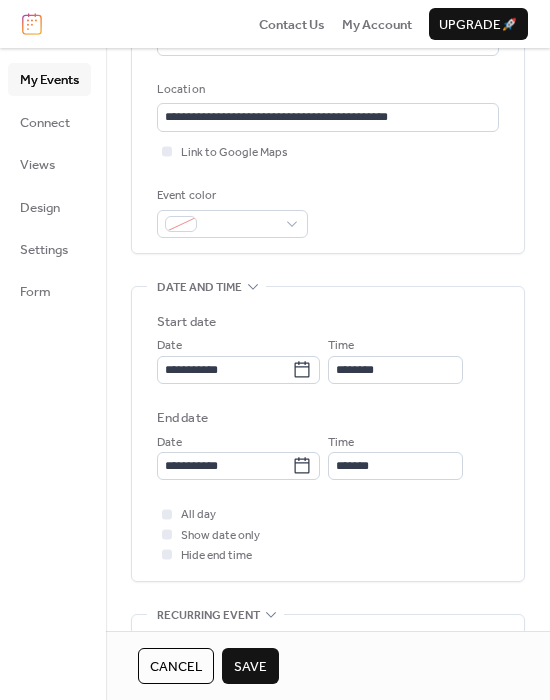 scroll, scrollTop: 400, scrollLeft: 0, axis: vertical 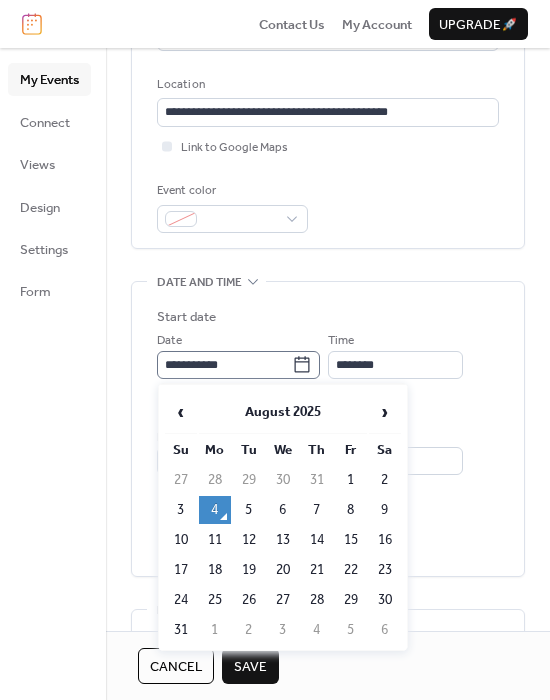 click 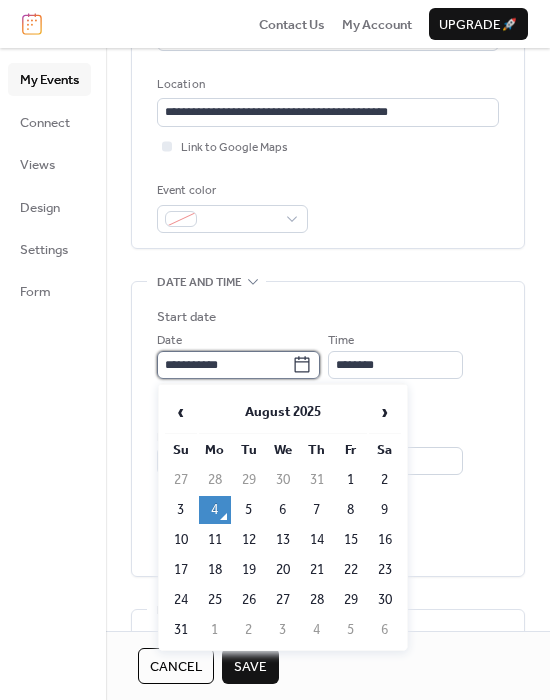 click on "**********" at bounding box center (224, 365) 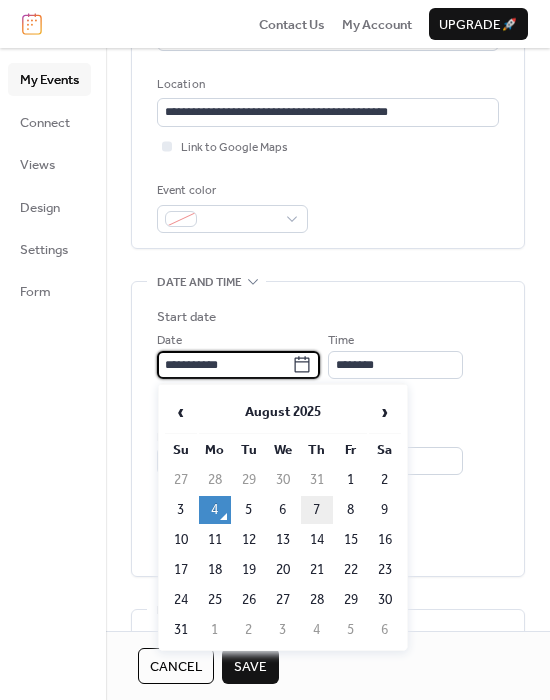 click on "7" at bounding box center (317, 510) 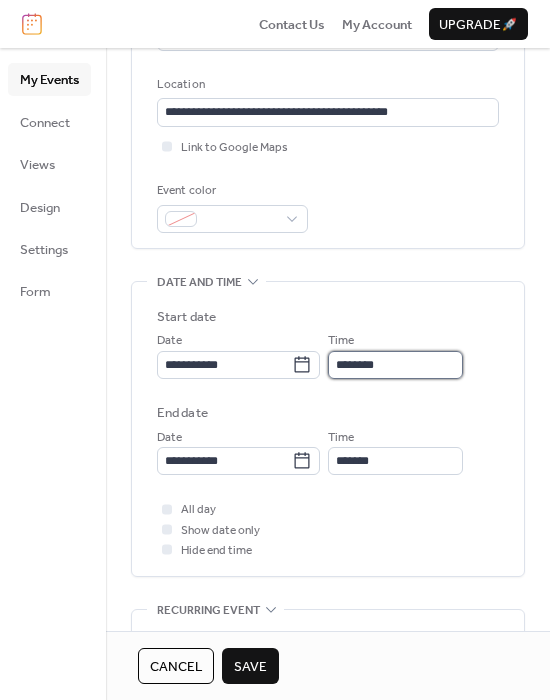 click on "********" at bounding box center [395, 365] 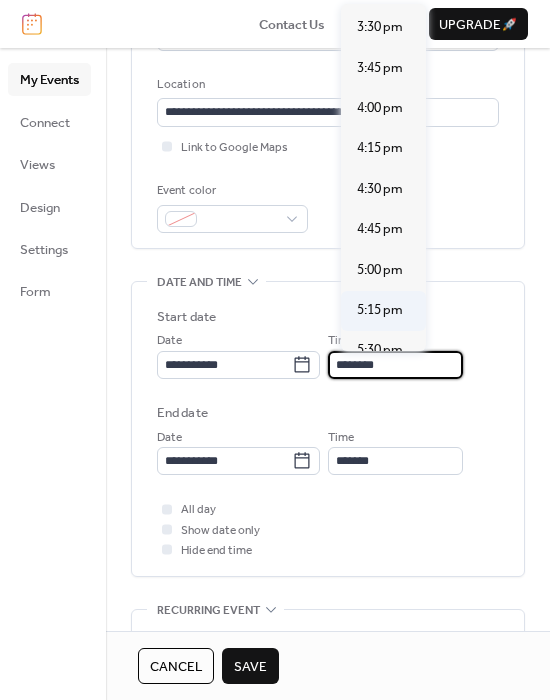 scroll, scrollTop: 2540, scrollLeft: 0, axis: vertical 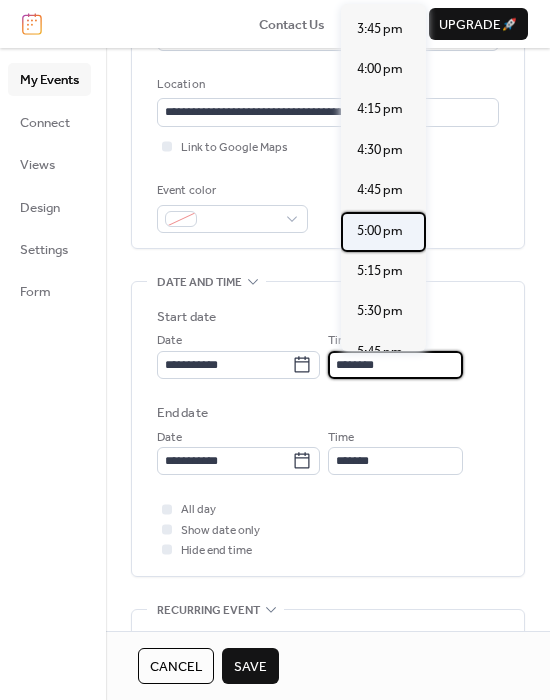 click on "5:00 pm" at bounding box center [383, 232] 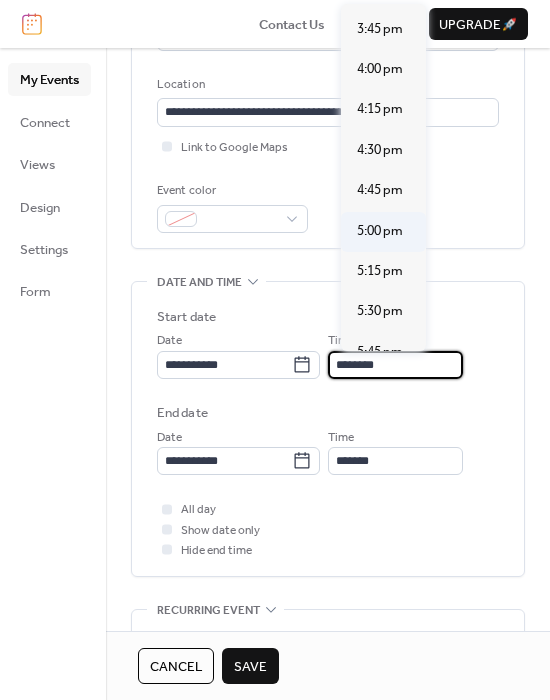 type on "*******" 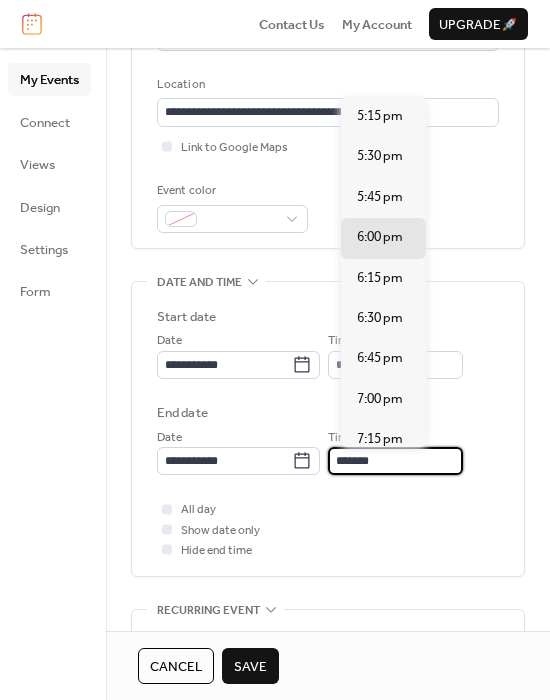 click on "*******" at bounding box center (395, 461) 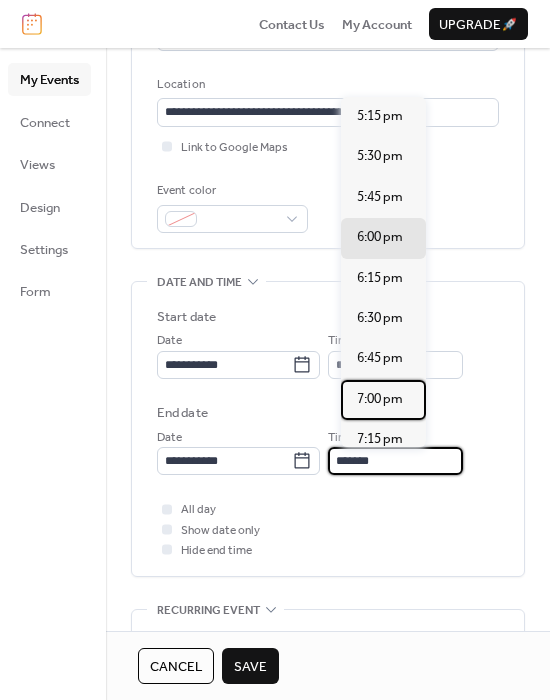 click on "7:00 pm" at bounding box center (380, 399) 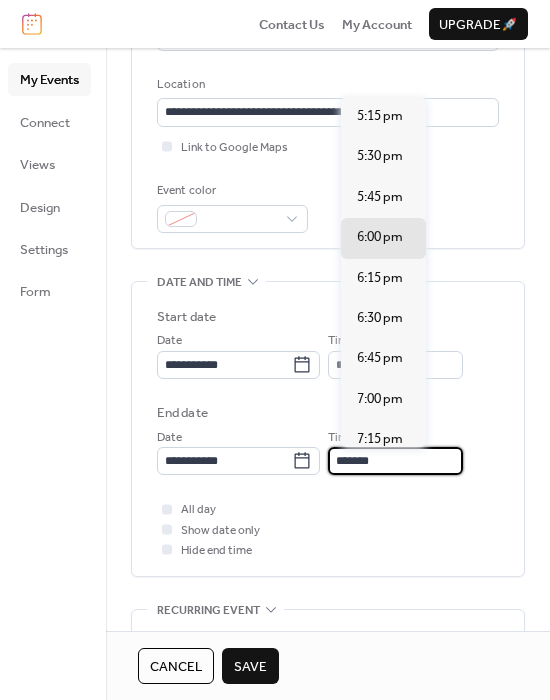 type on "*******" 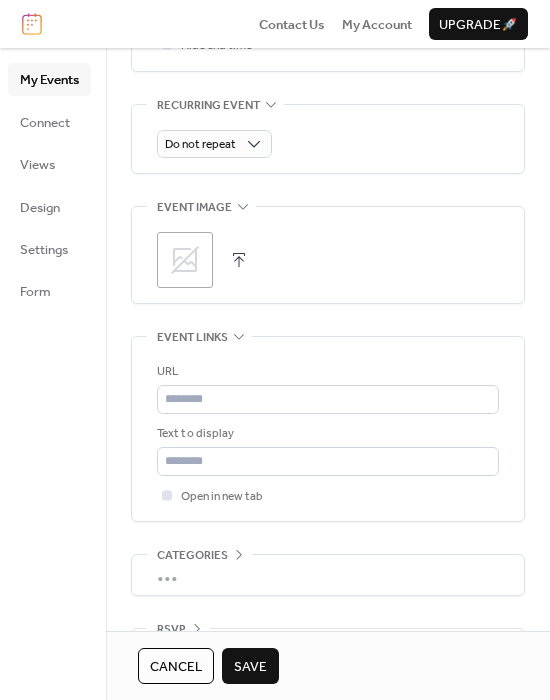 scroll, scrollTop: 964, scrollLeft: 0, axis: vertical 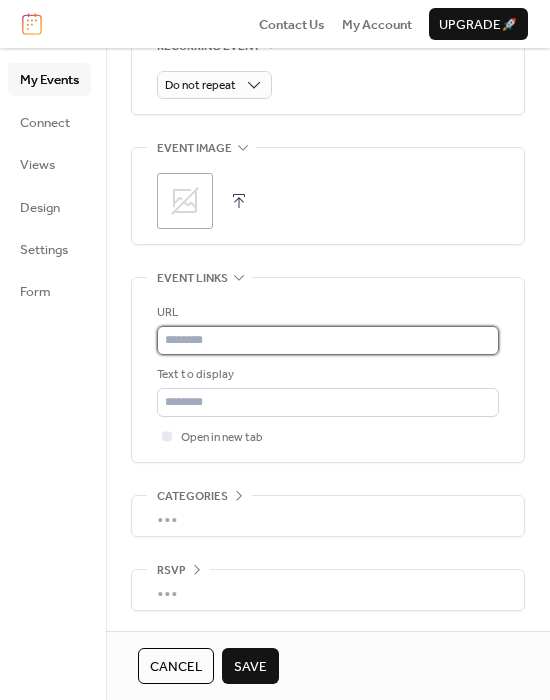 click at bounding box center [328, 340] 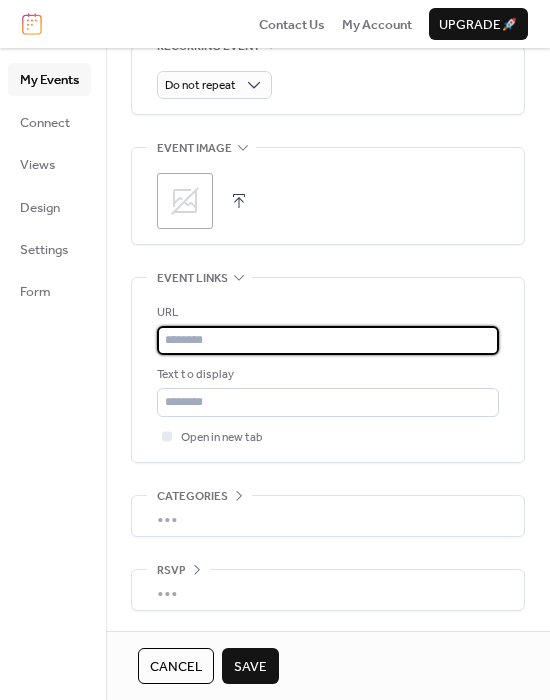 paste on "**********" 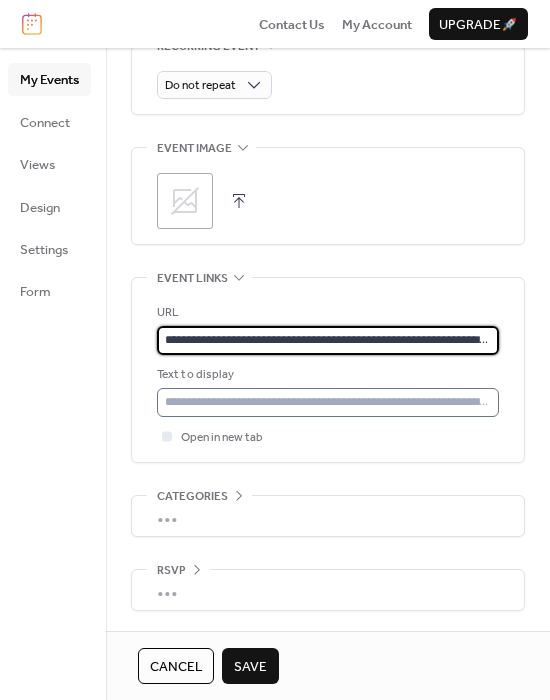 scroll, scrollTop: 0, scrollLeft: 259, axis: horizontal 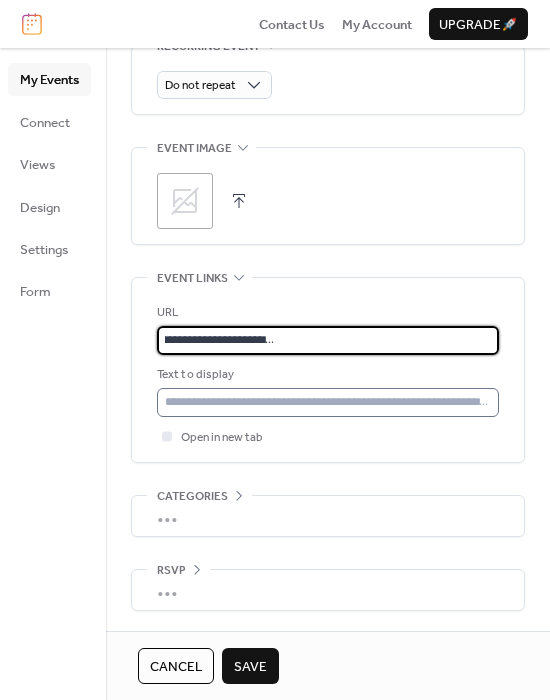 type on "**********" 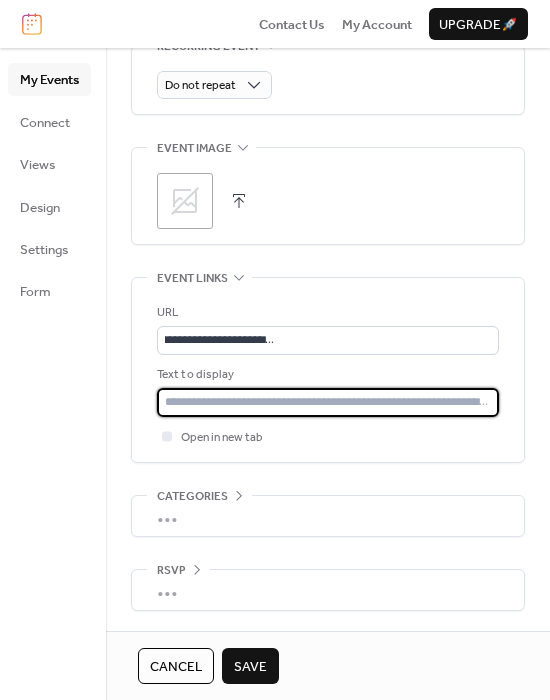 scroll, scrollTop: 0, scrollLeft: 0, axis: both 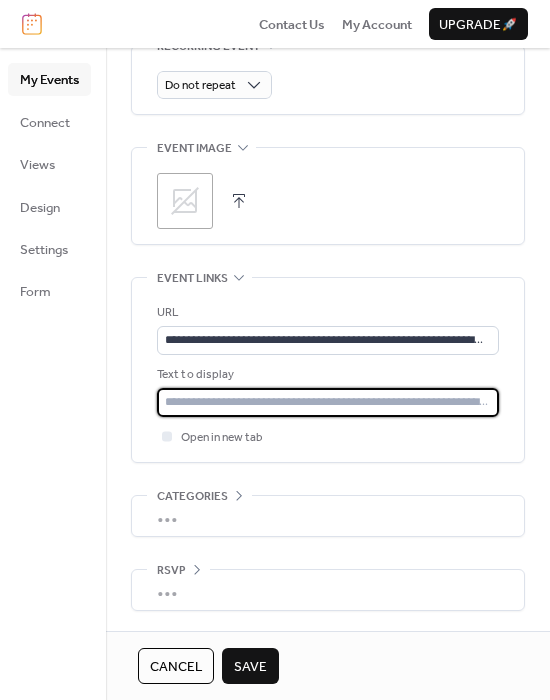 click at bounding box center (328, 402) 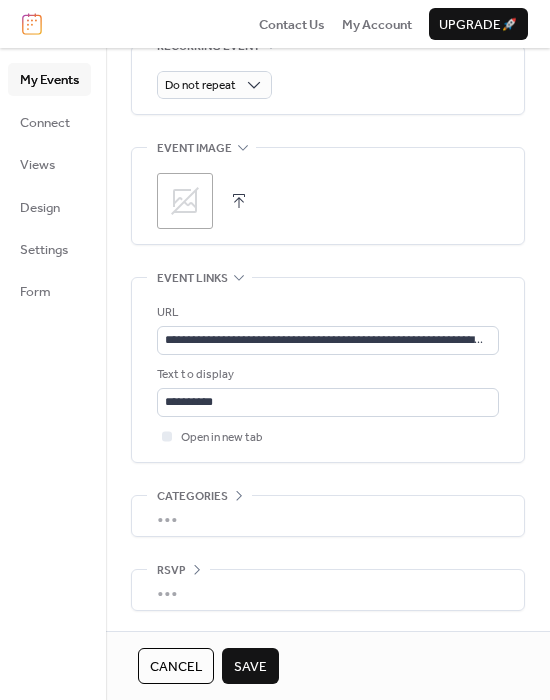 click on "•••" at bounding box center (328, 590) 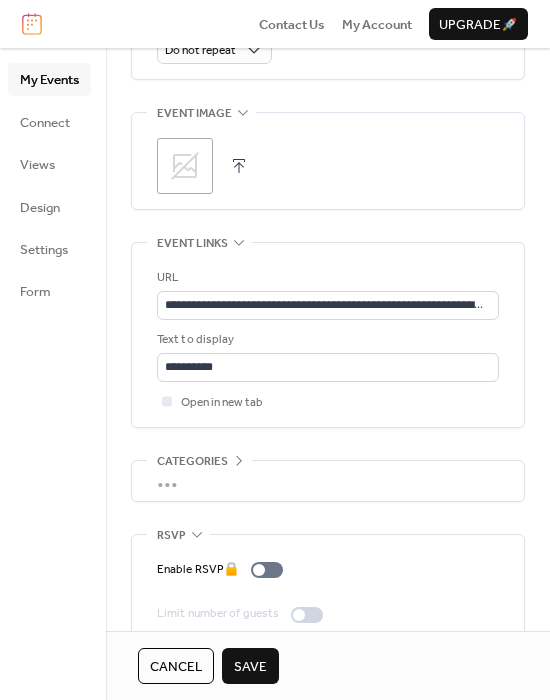 scroll, scrollTop: 1029, scrollLeft: 0, axis: vertical 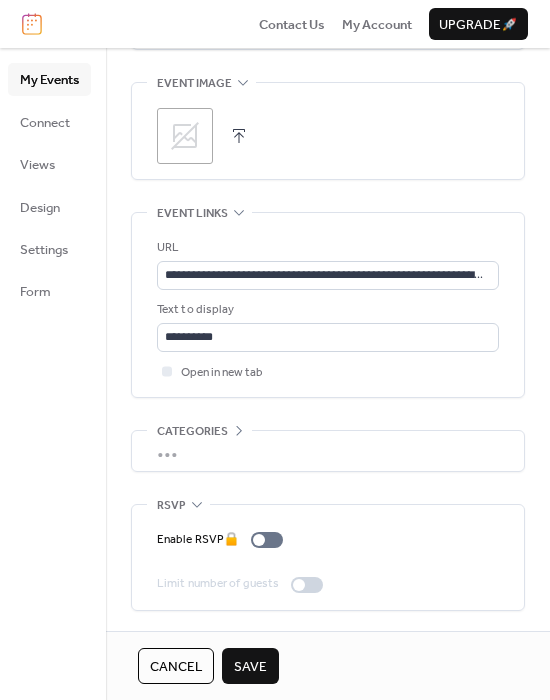 click on "Save" at bounding box center (250, 667) 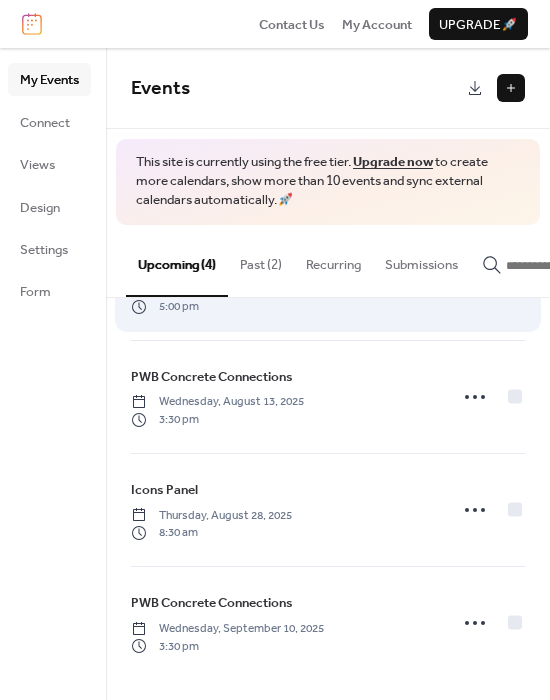 scroll, scrollTop: 95, scrollLeft: 0, axis: vertical 